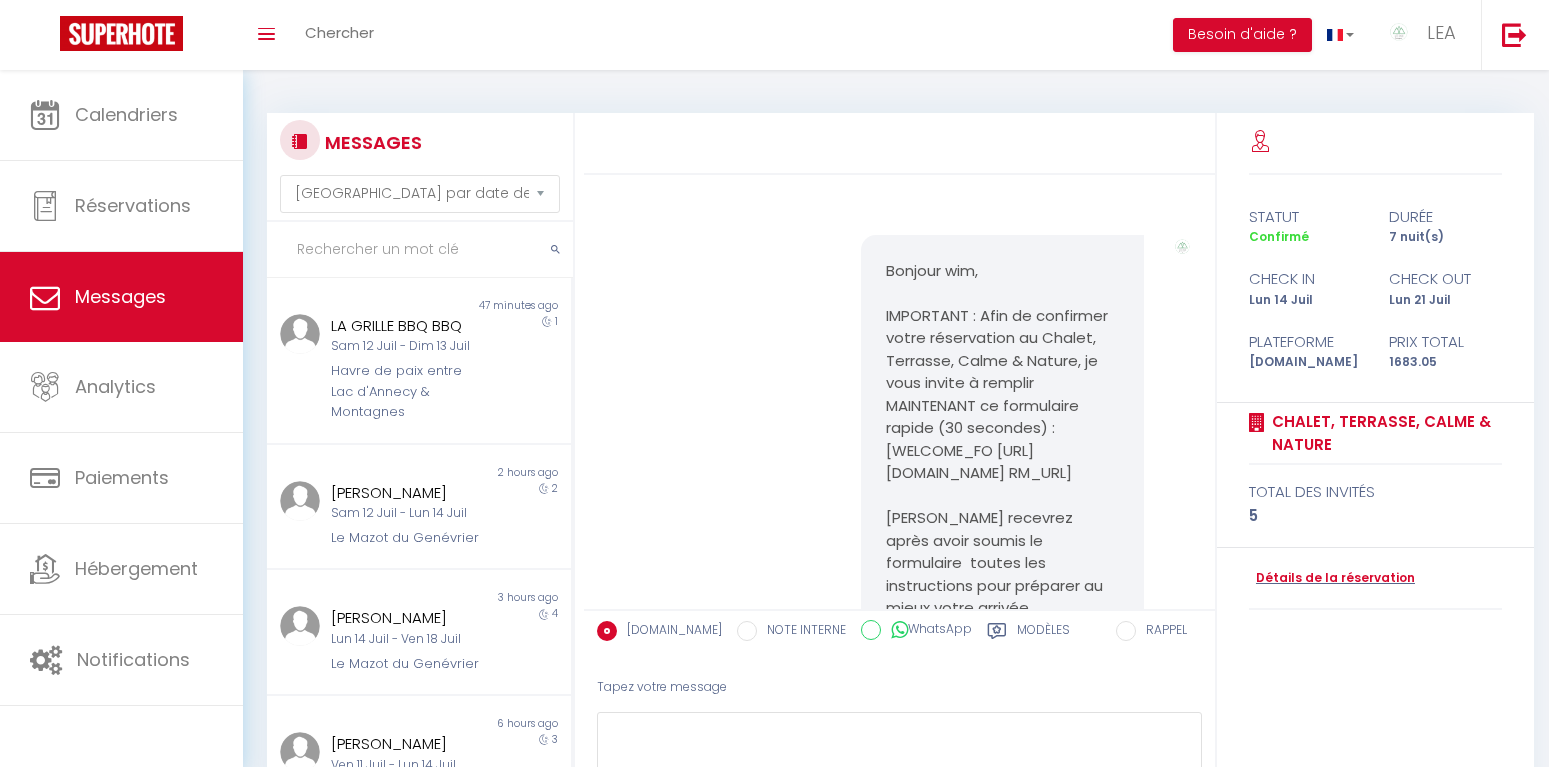 select on "message" 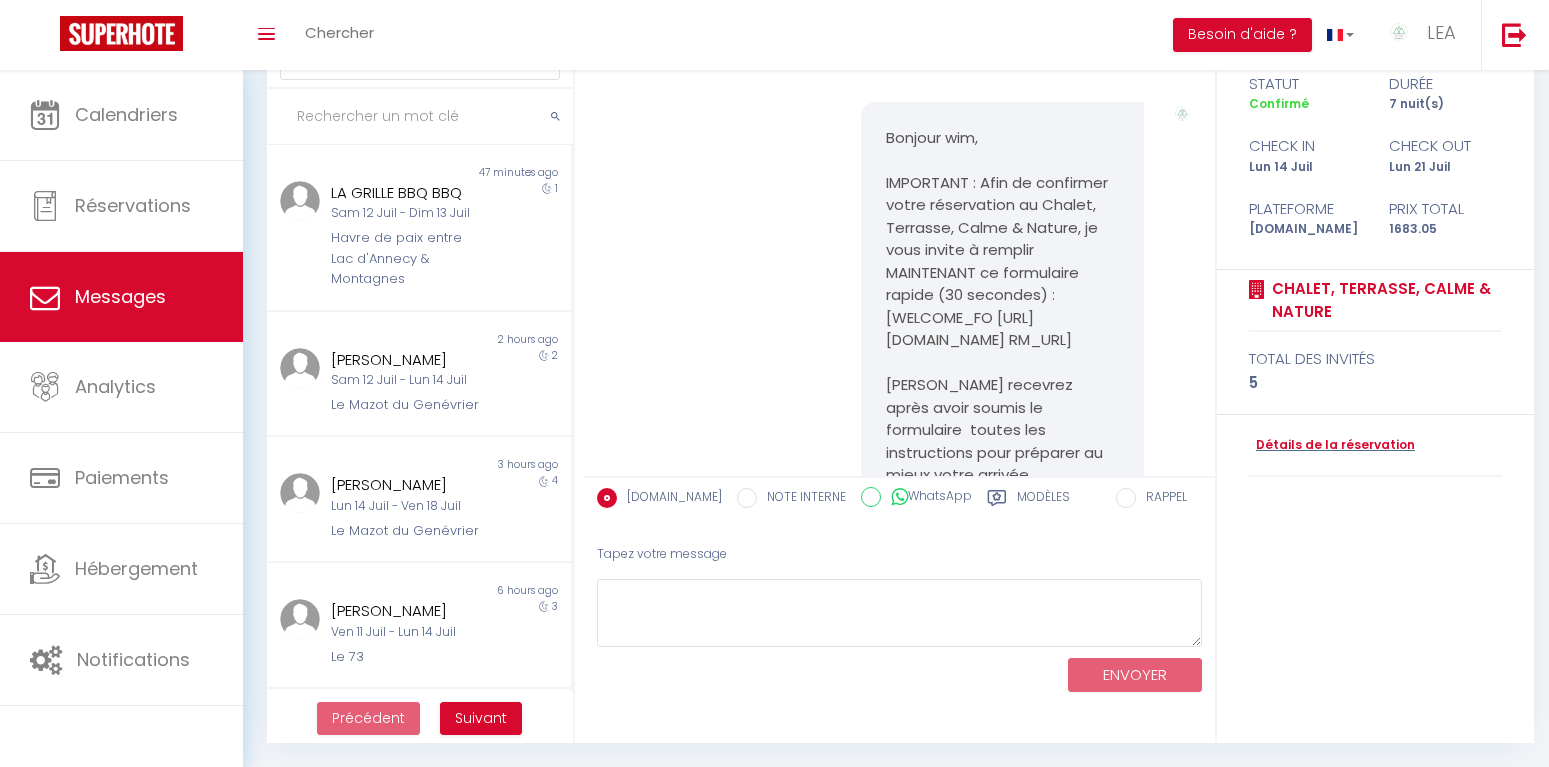 scroll, scrollTop: 938, scrollLeft: 0, axis: vertical 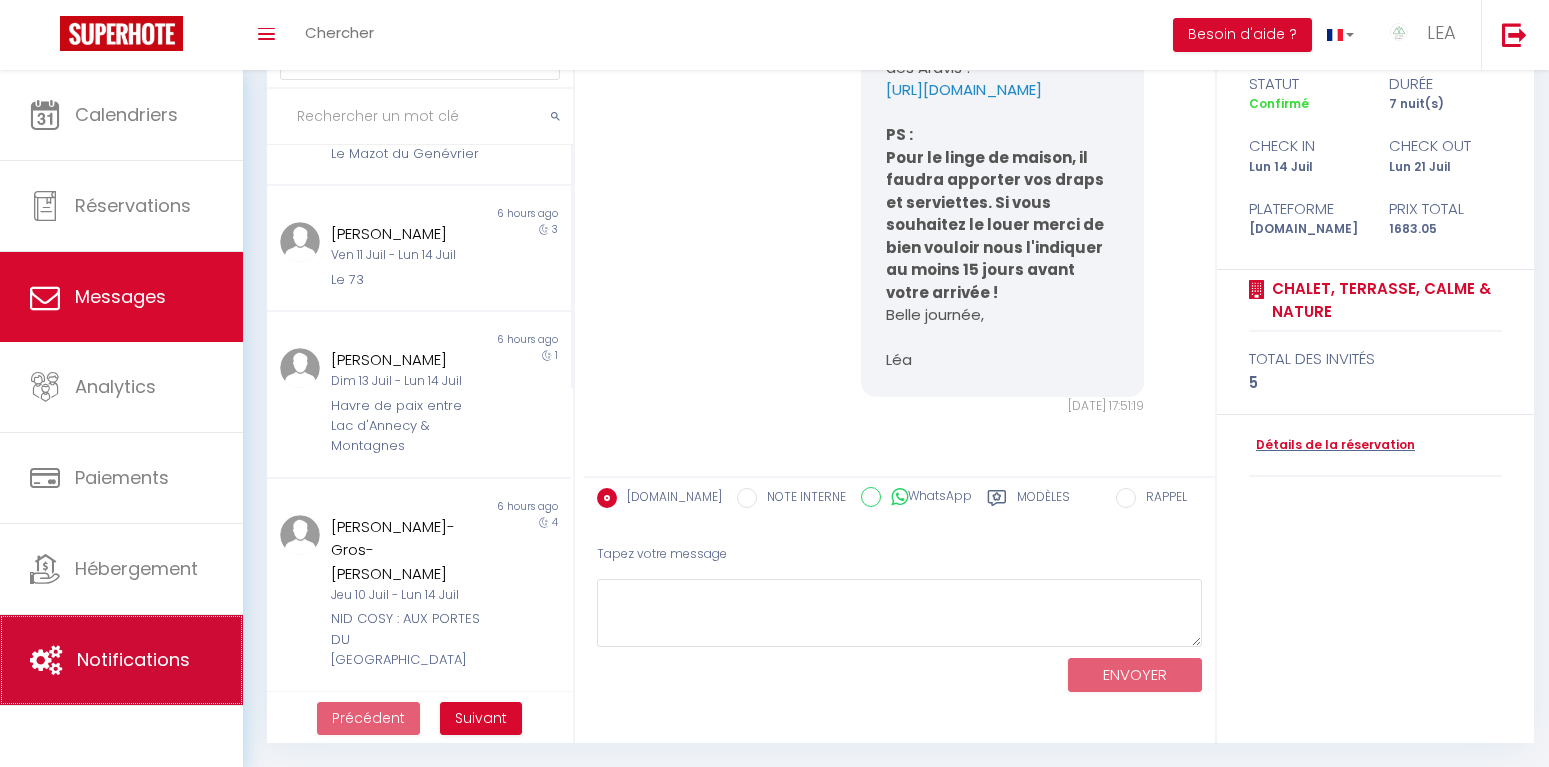 click on "Notifications" at bounding box center [133, 659] 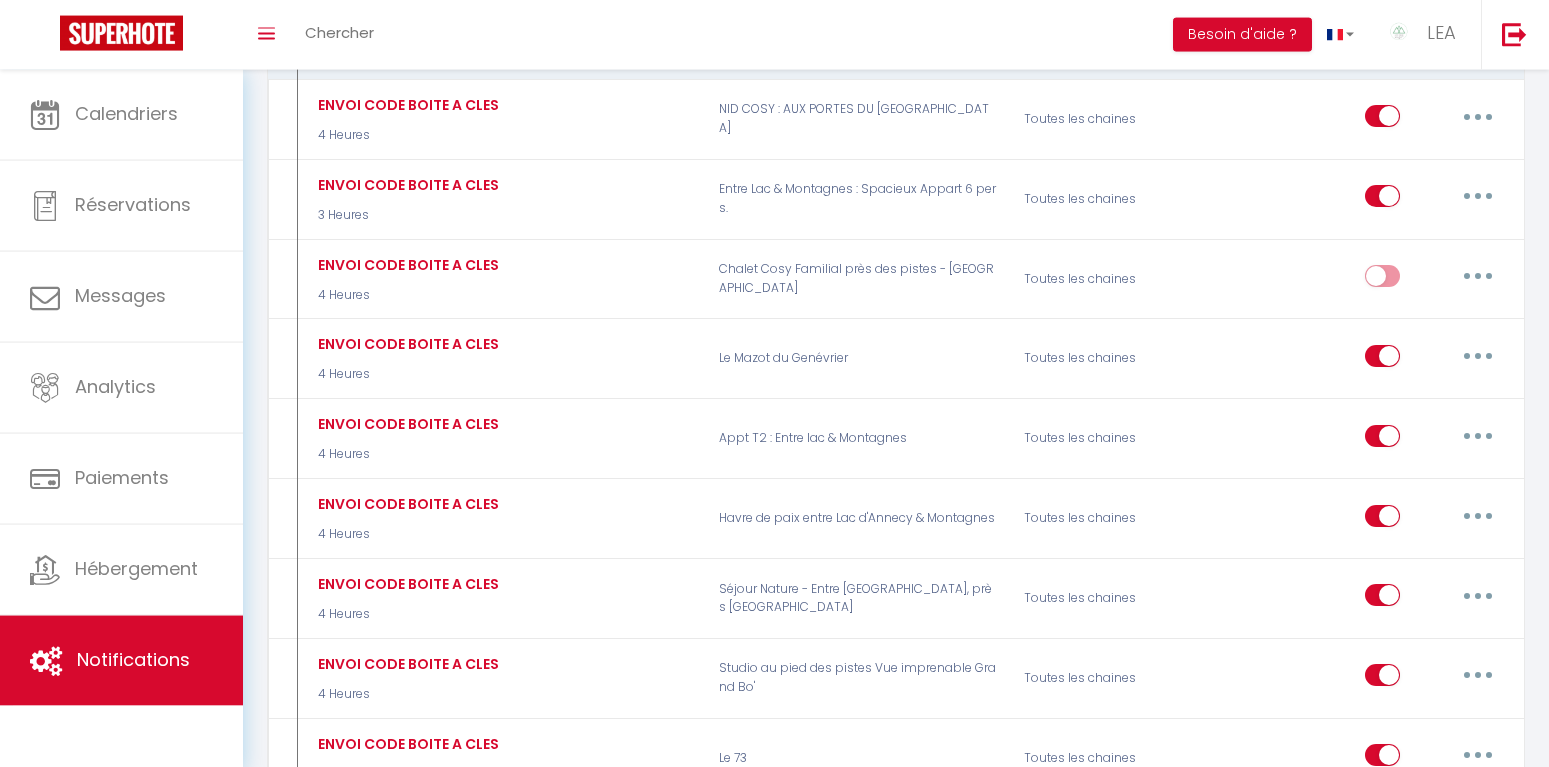 scroll, scrollTop: 1785, scrollLeft: 0, axis: vertical 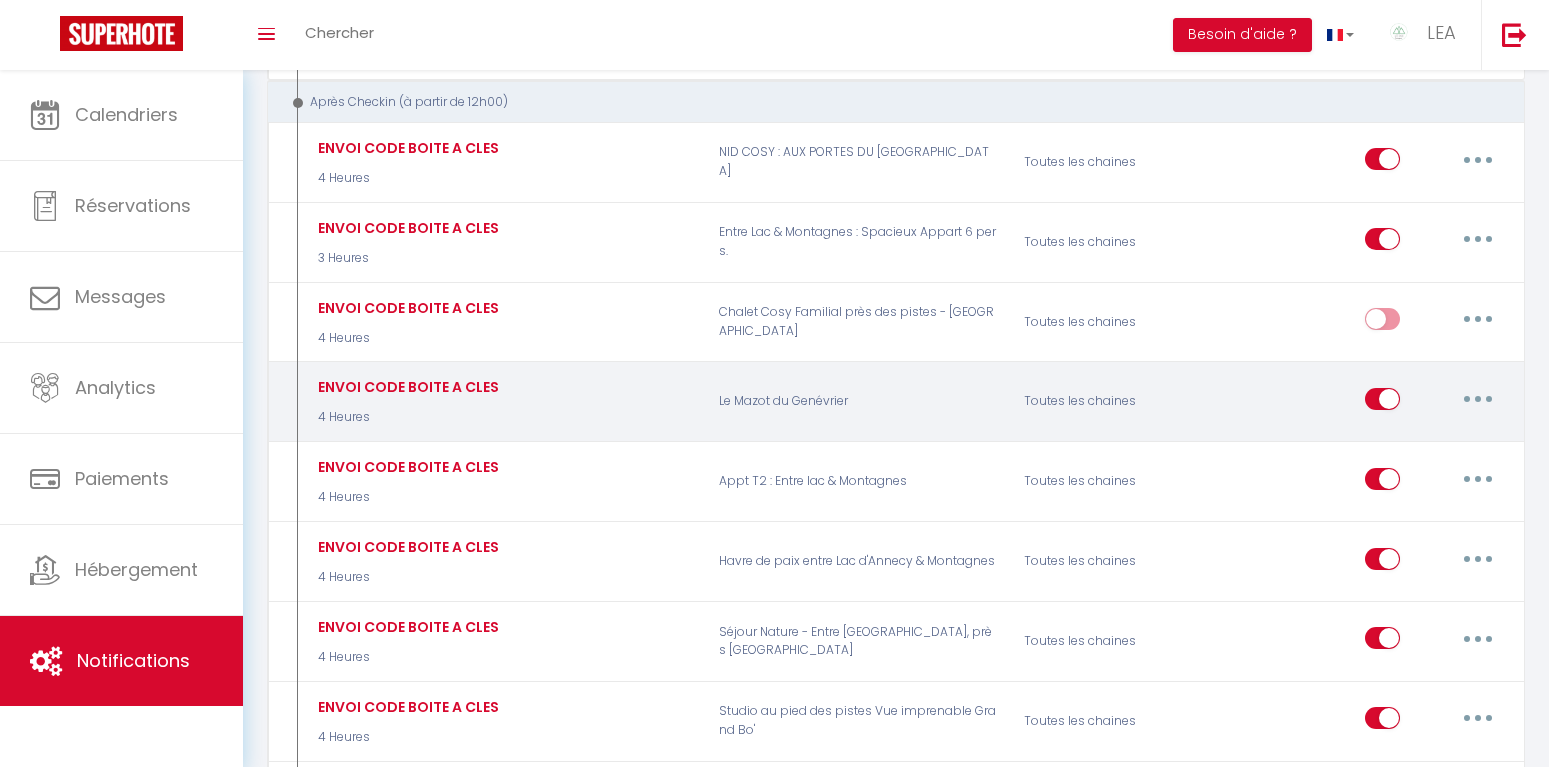 click at bounding box center (1478, 399) 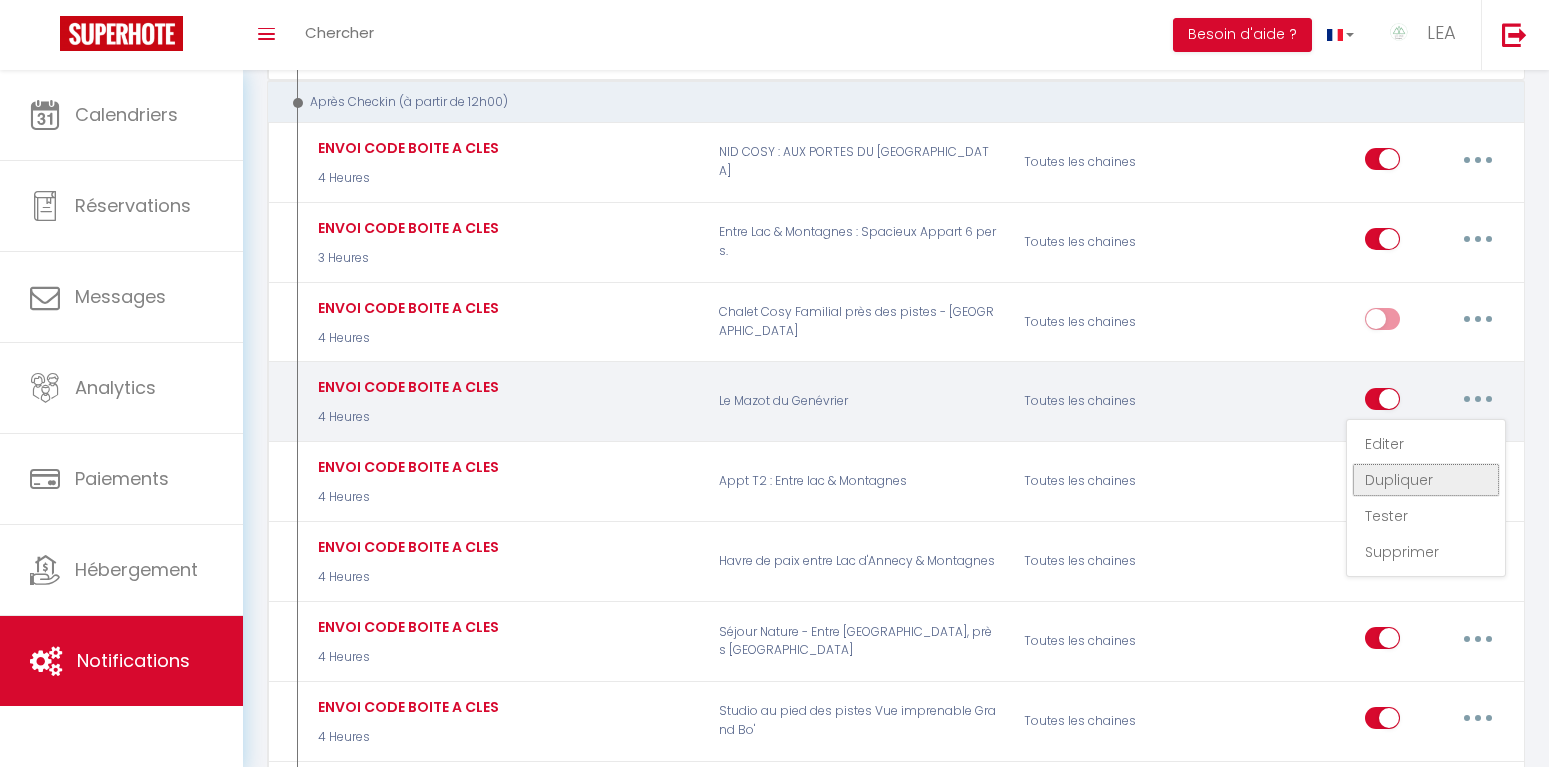 click on "Dupliquer" at bounding box center [1426, 480] 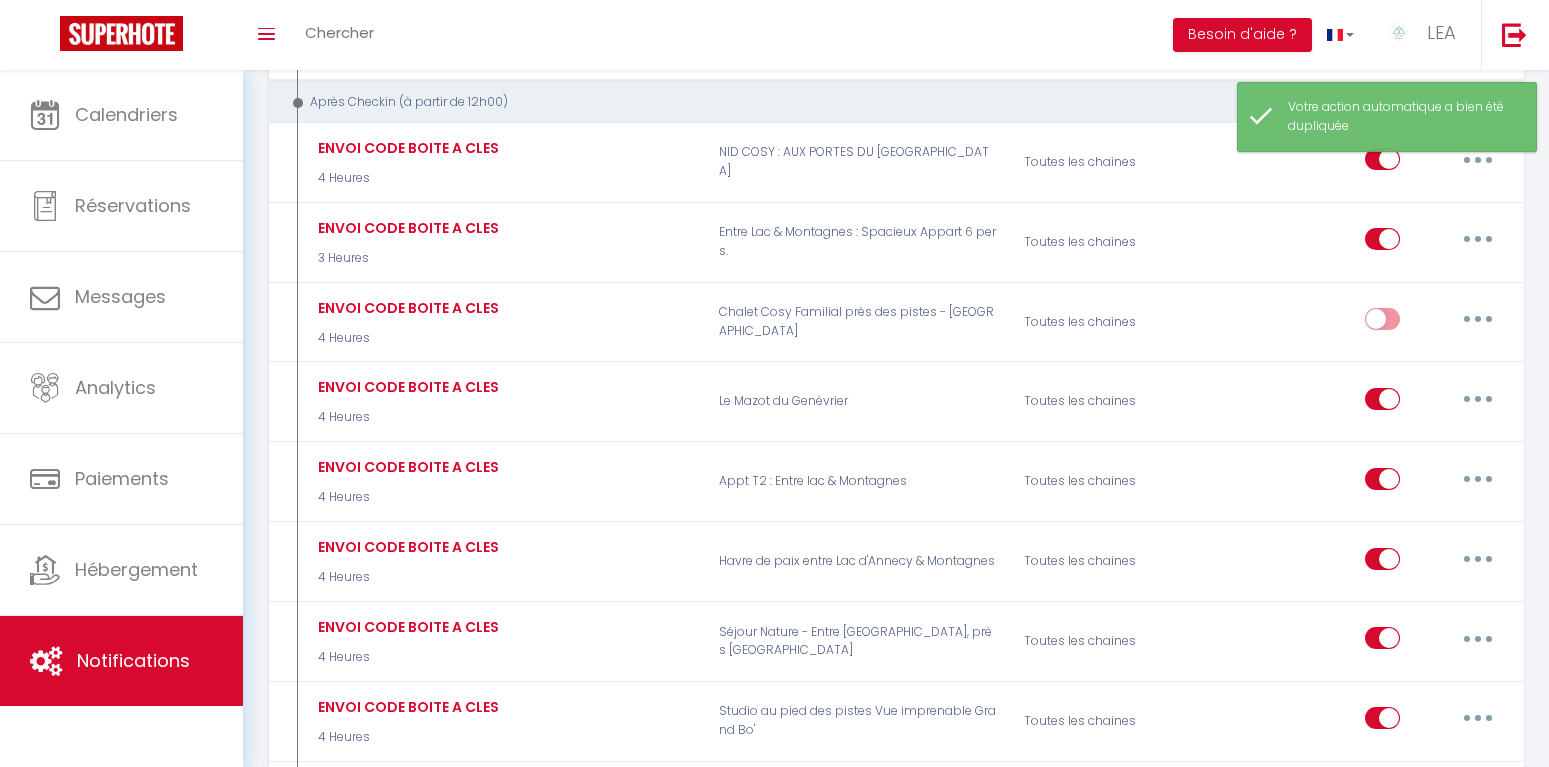 scroll, scrollTop: 70, scrollLeft: 0, axis: vertical 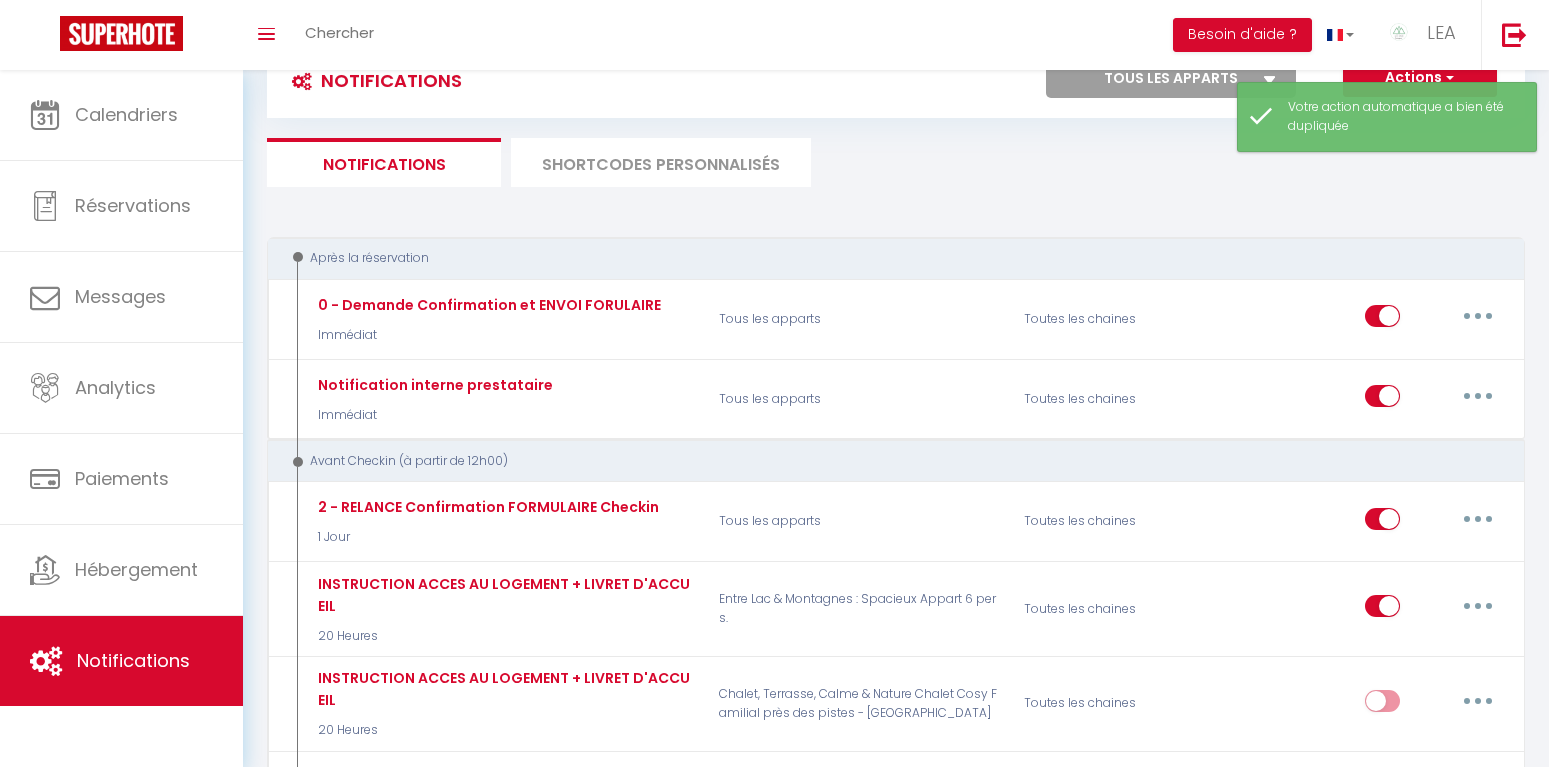 checkbox on "false" 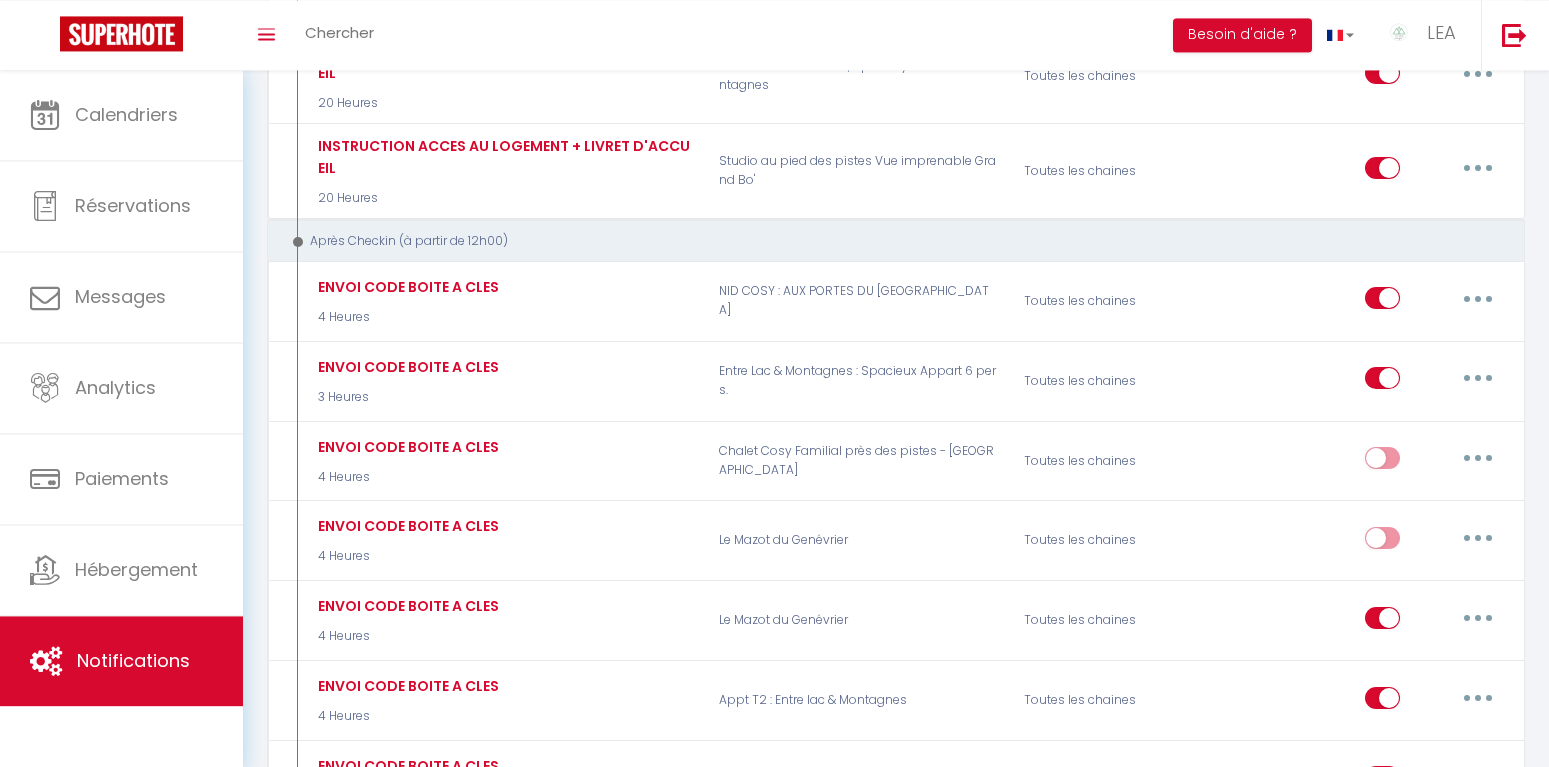 scroll, scrollTop: 1651, scrollLeft: 0, axis: vertical 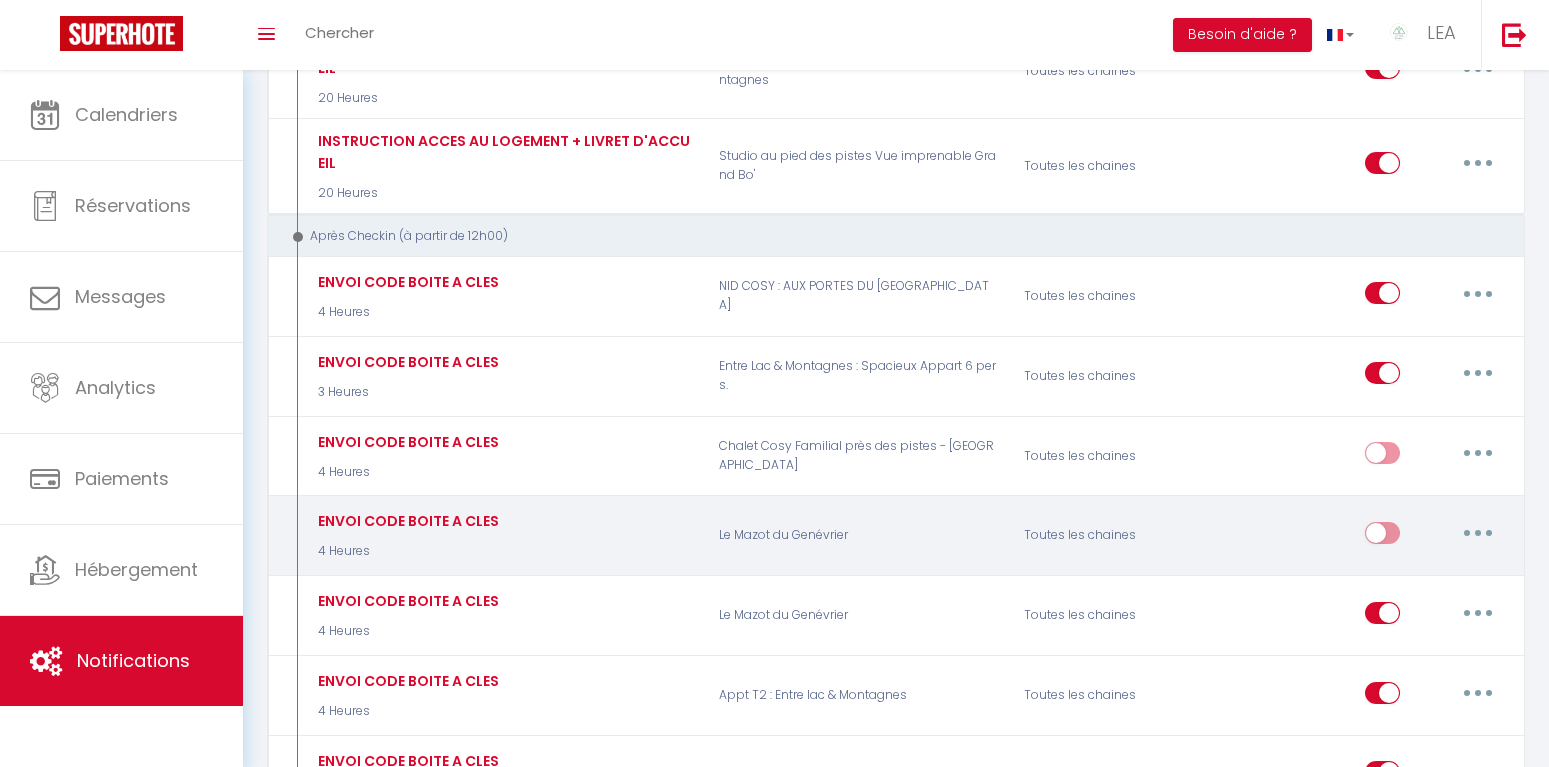 click at bounding box center (1478, 533) 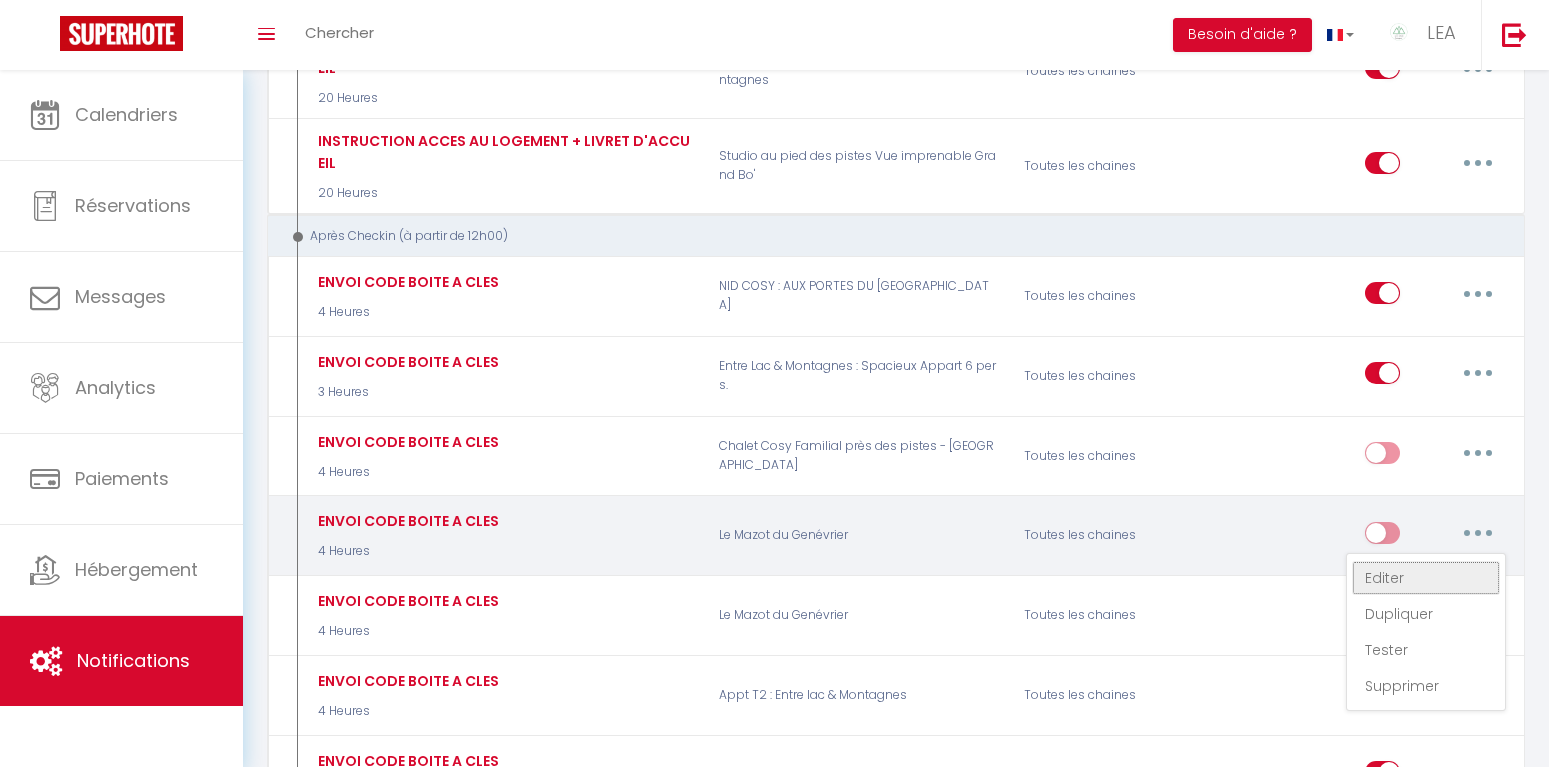 click on "Editer" at bounding box center [1426, 578] 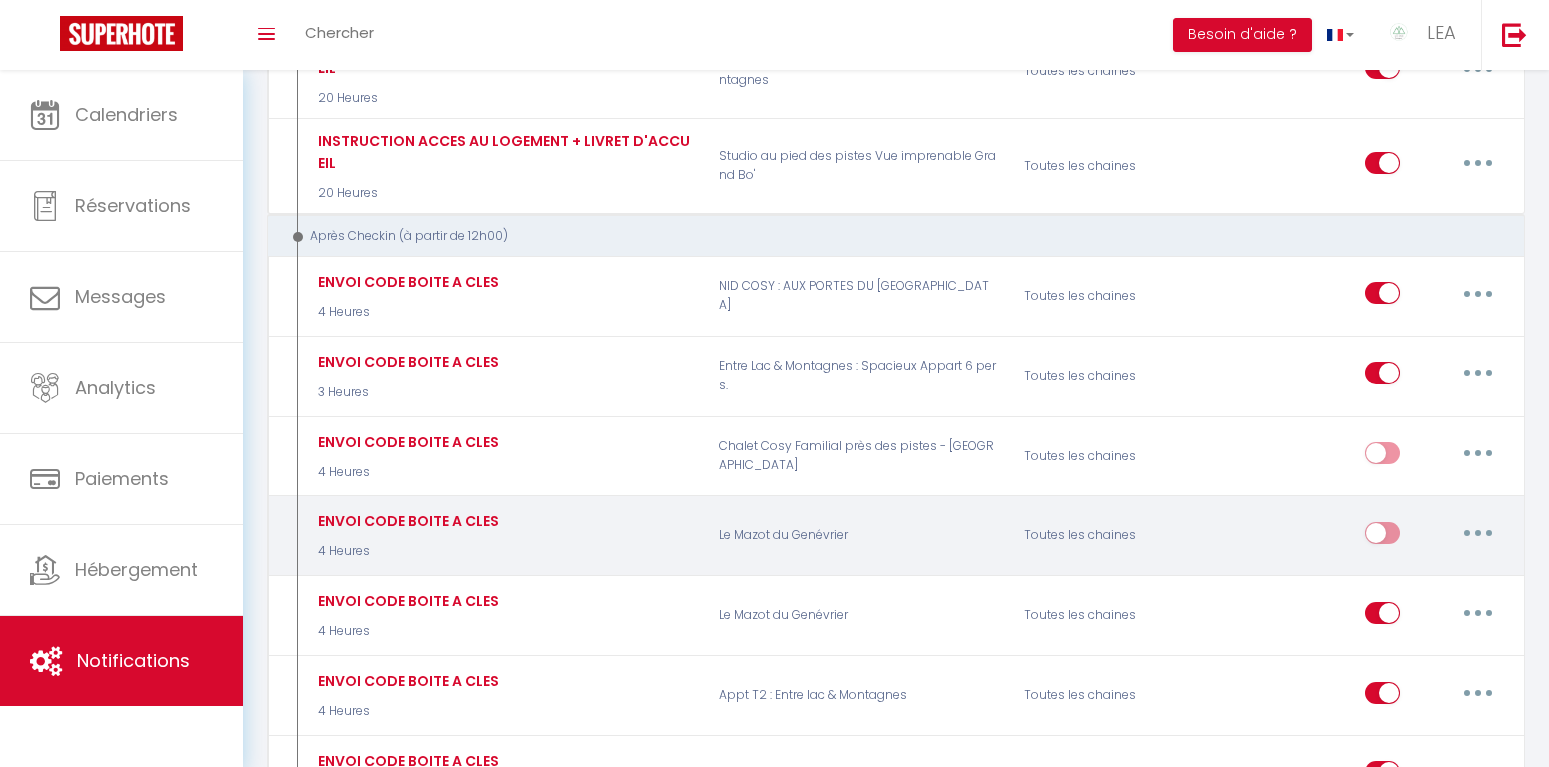 type on "ENVOI CODE  BOITE A CLES" 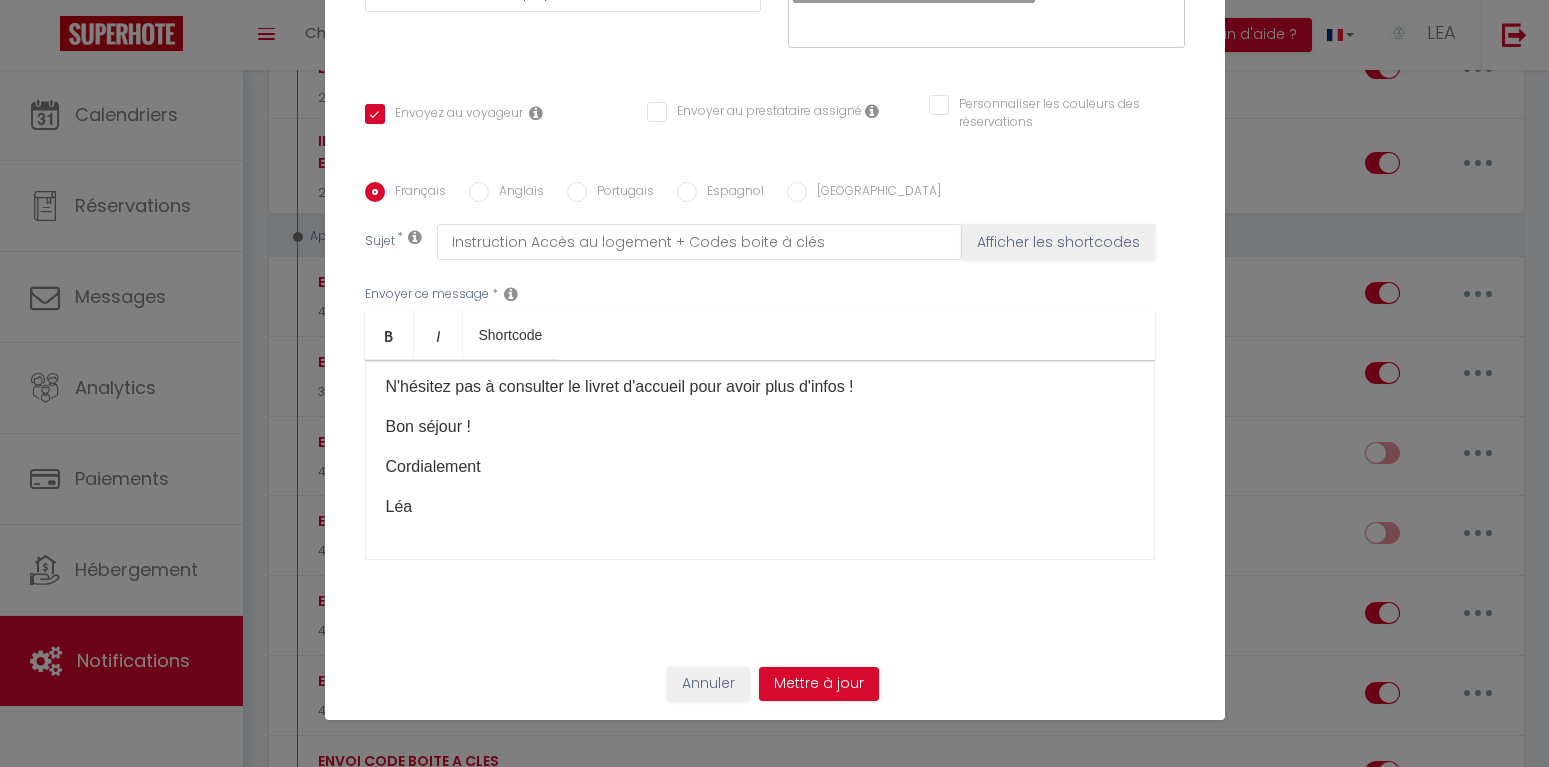 scroll, scrollTop: 0, scrollLeft: 0, axis: both 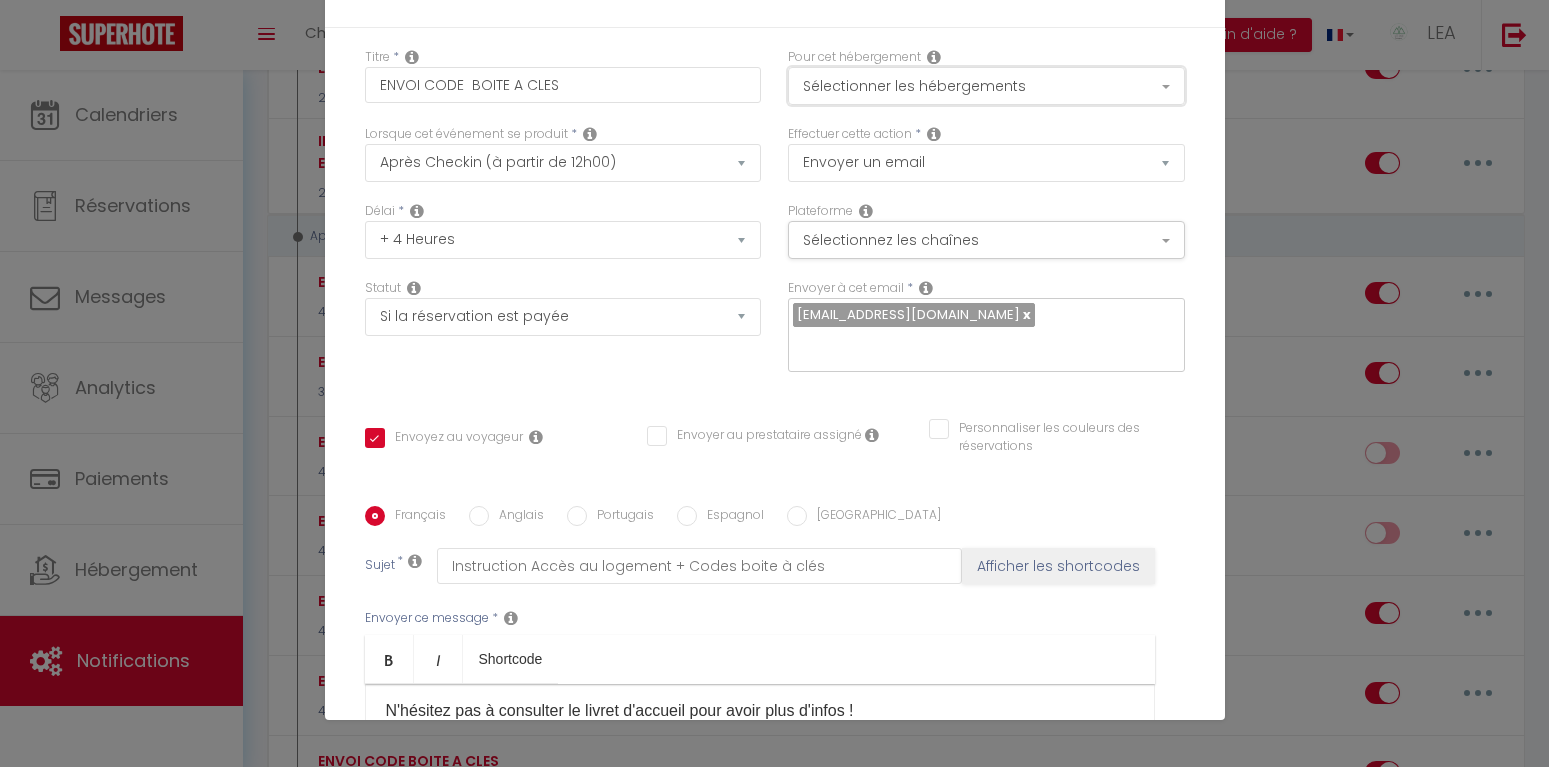 click on "Sélectionner les hébergements" at bounding box center (986, 86) 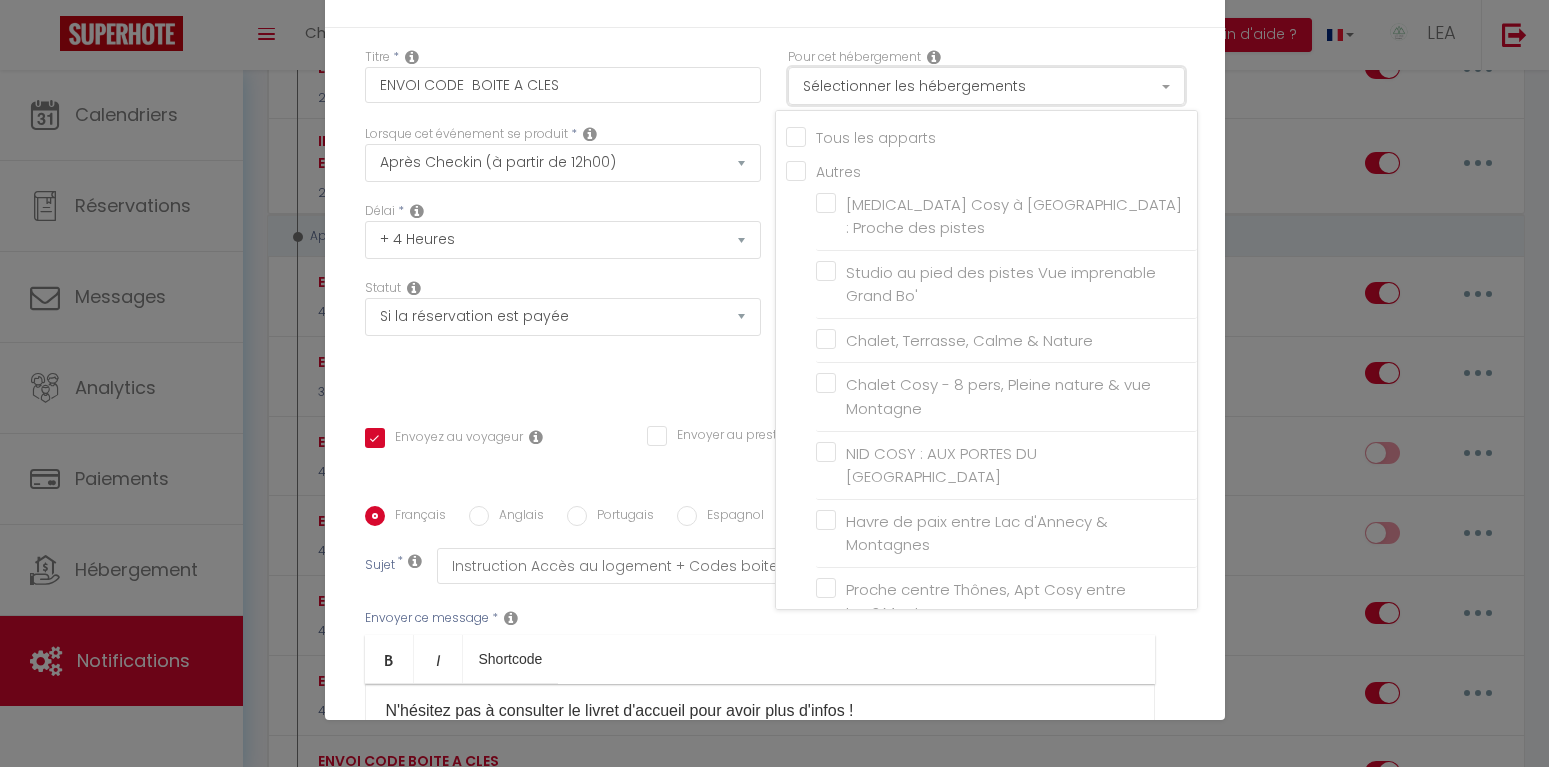 scroll, scrollTop: 356, scrollLeft: 0, axis: vertical 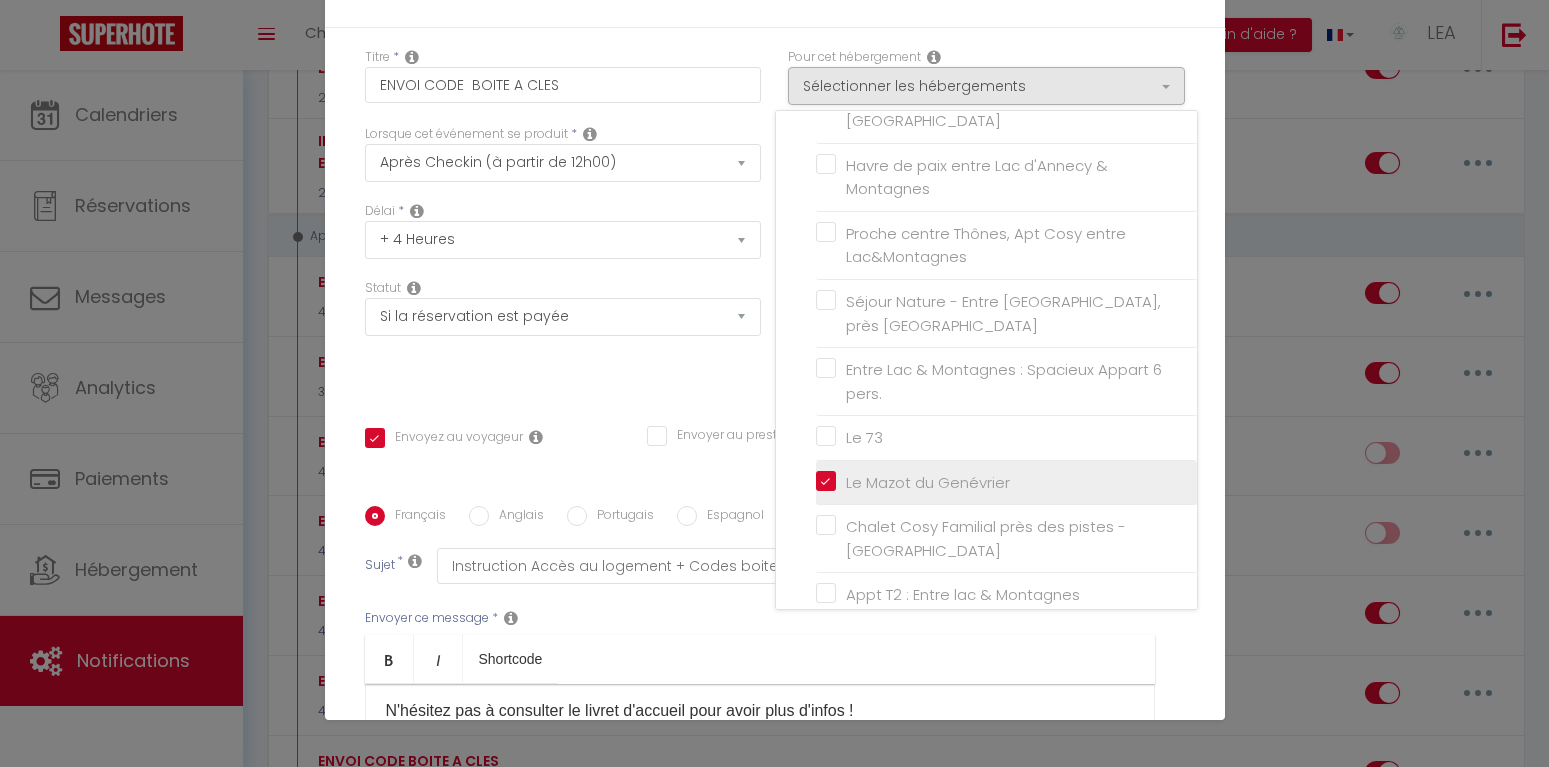 click on "Le Mazot du Genévrier" at bounding box center [1006, 483] 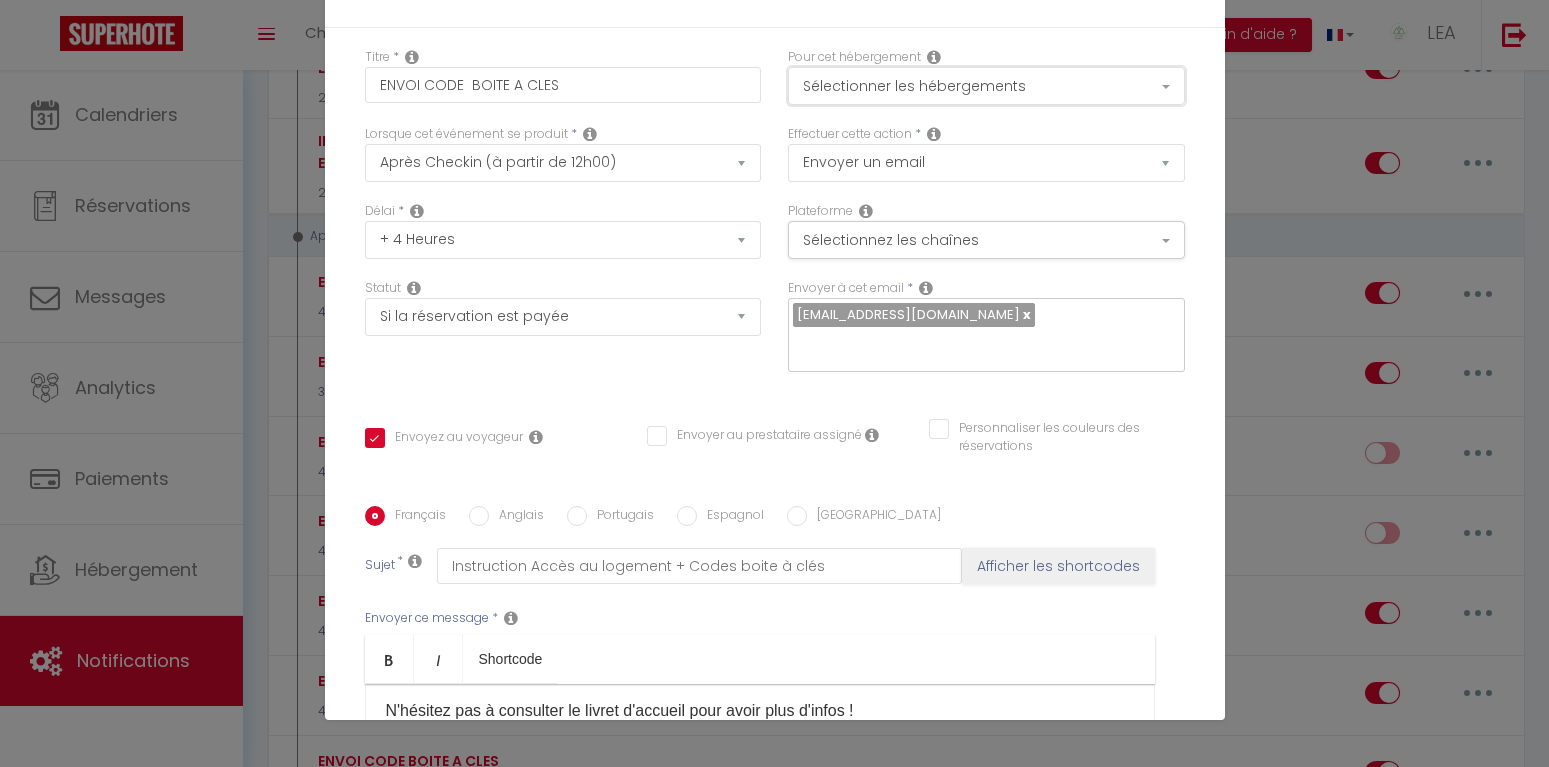 click on "Sélectionner les hébergements" at bounding box center [986, 86] 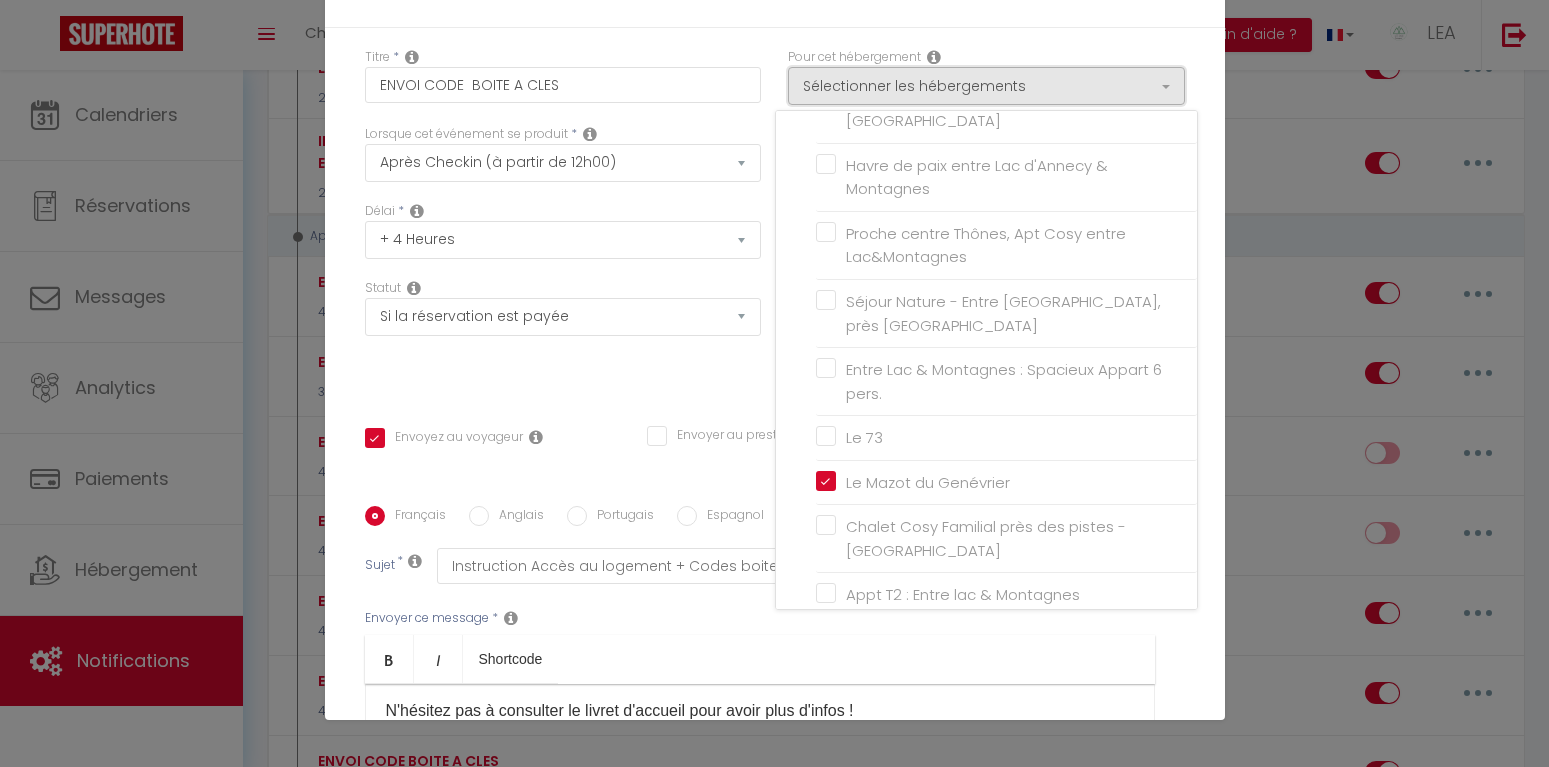 scroll, scrollTop: 39, scrollLeft: 0, axis: vertical 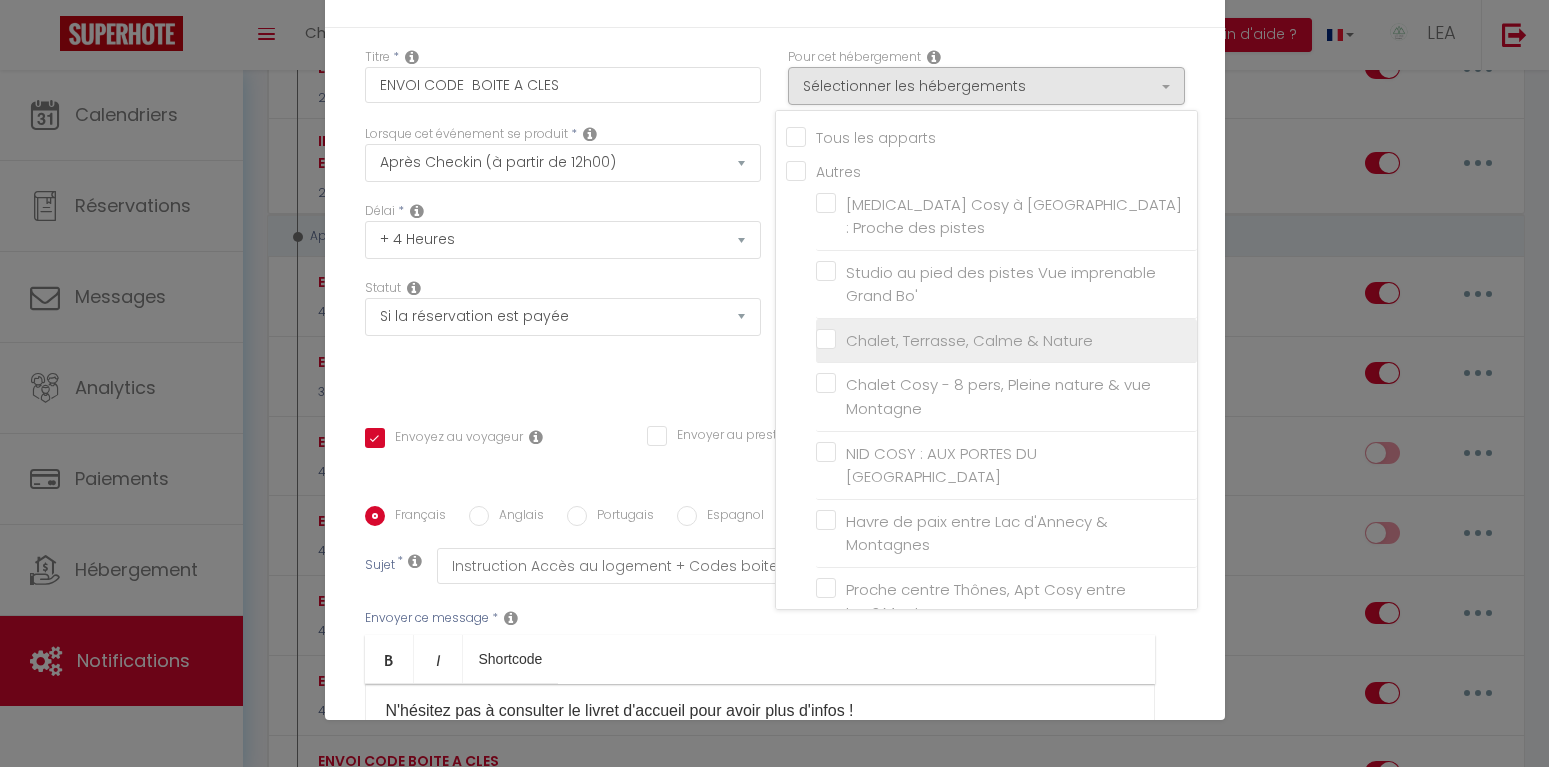 click on "Chalet, Terrasse, Calme & Nature" at bounding box center (1006, 341) 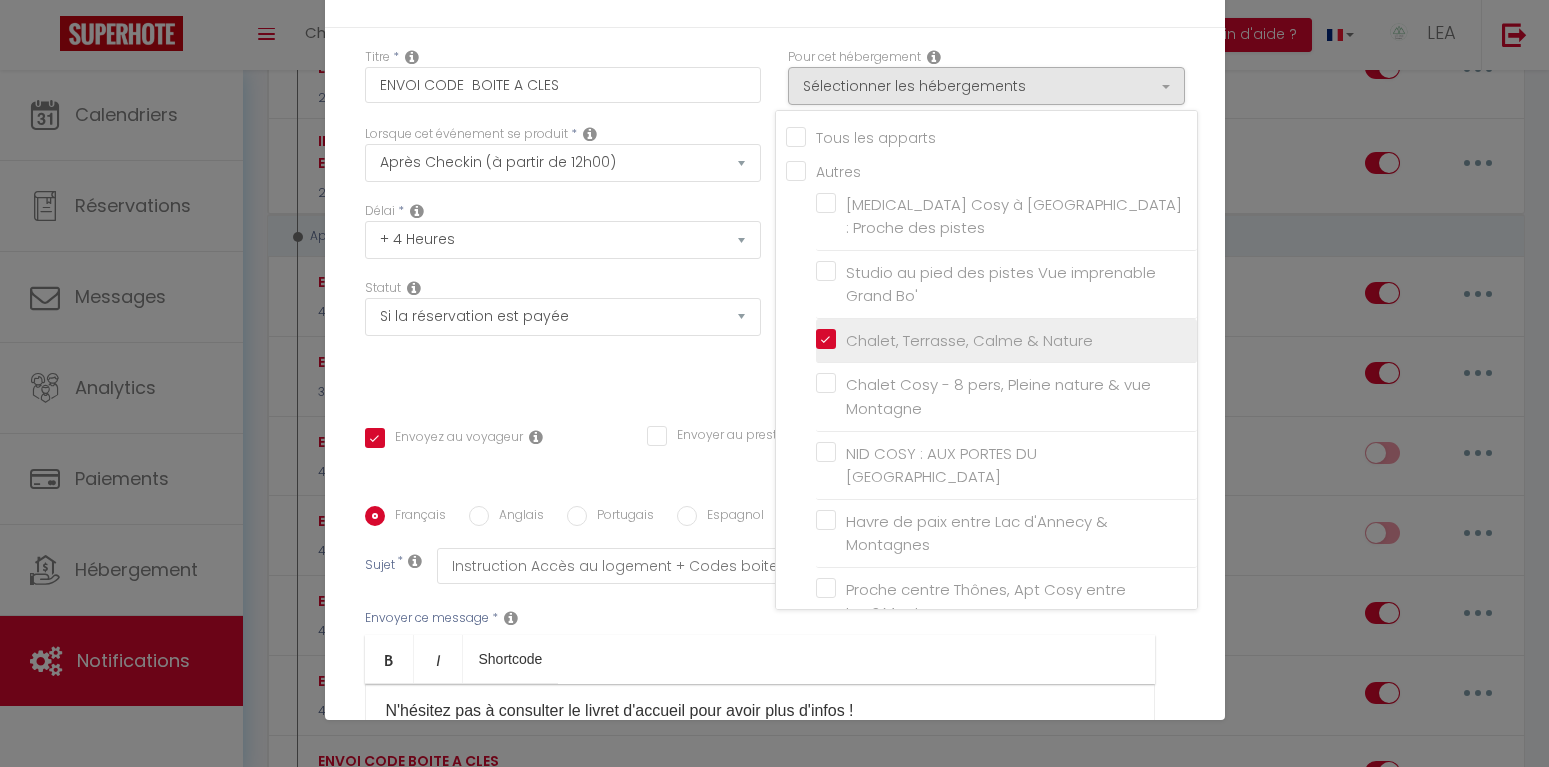 checkbox on "false" 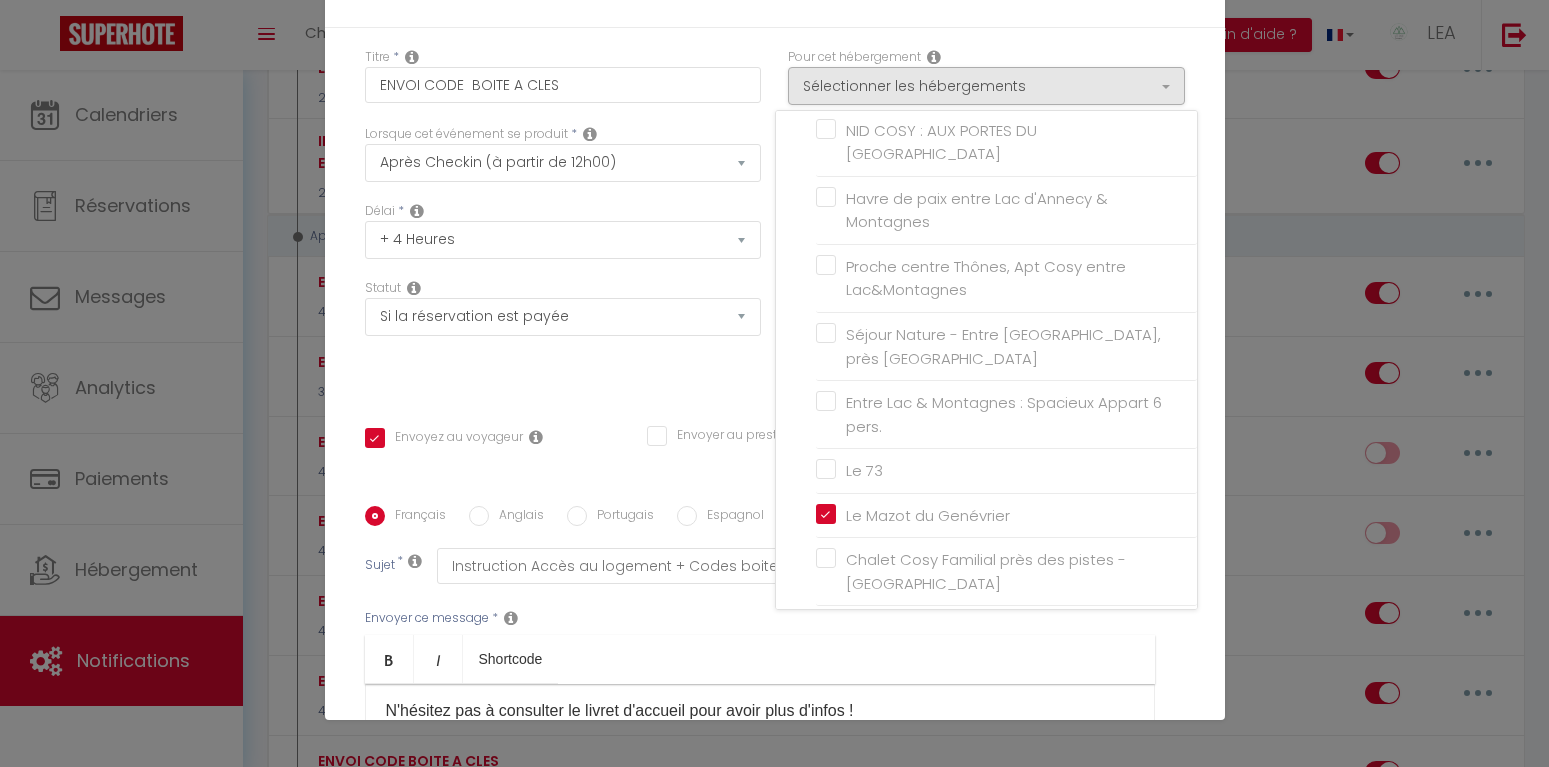 scroll, scrollTop: 356, scrollLeft: 0, axis: vertical 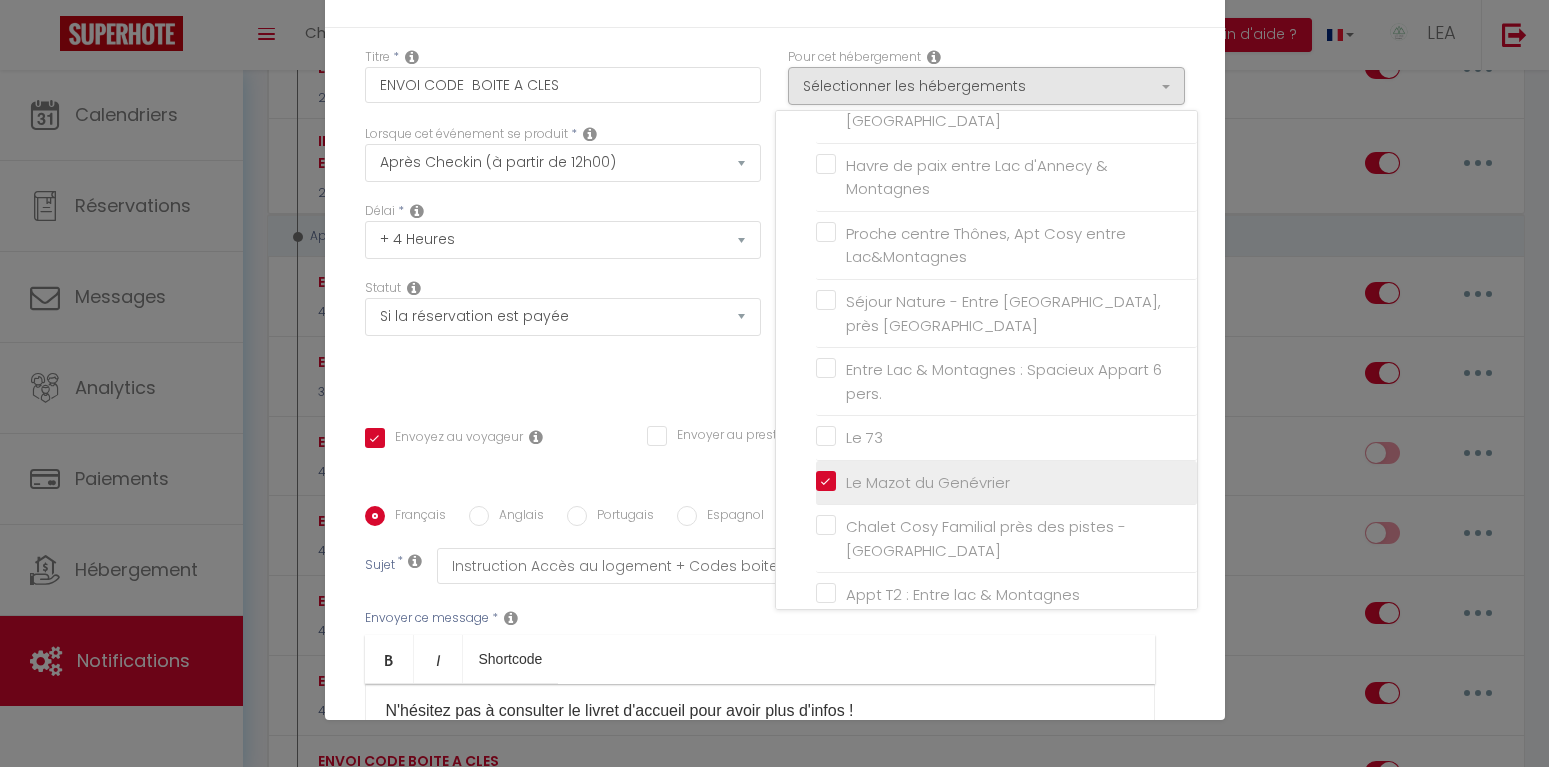click on "Le Mazot du Genévrier" at bounding box center [1006, 483] 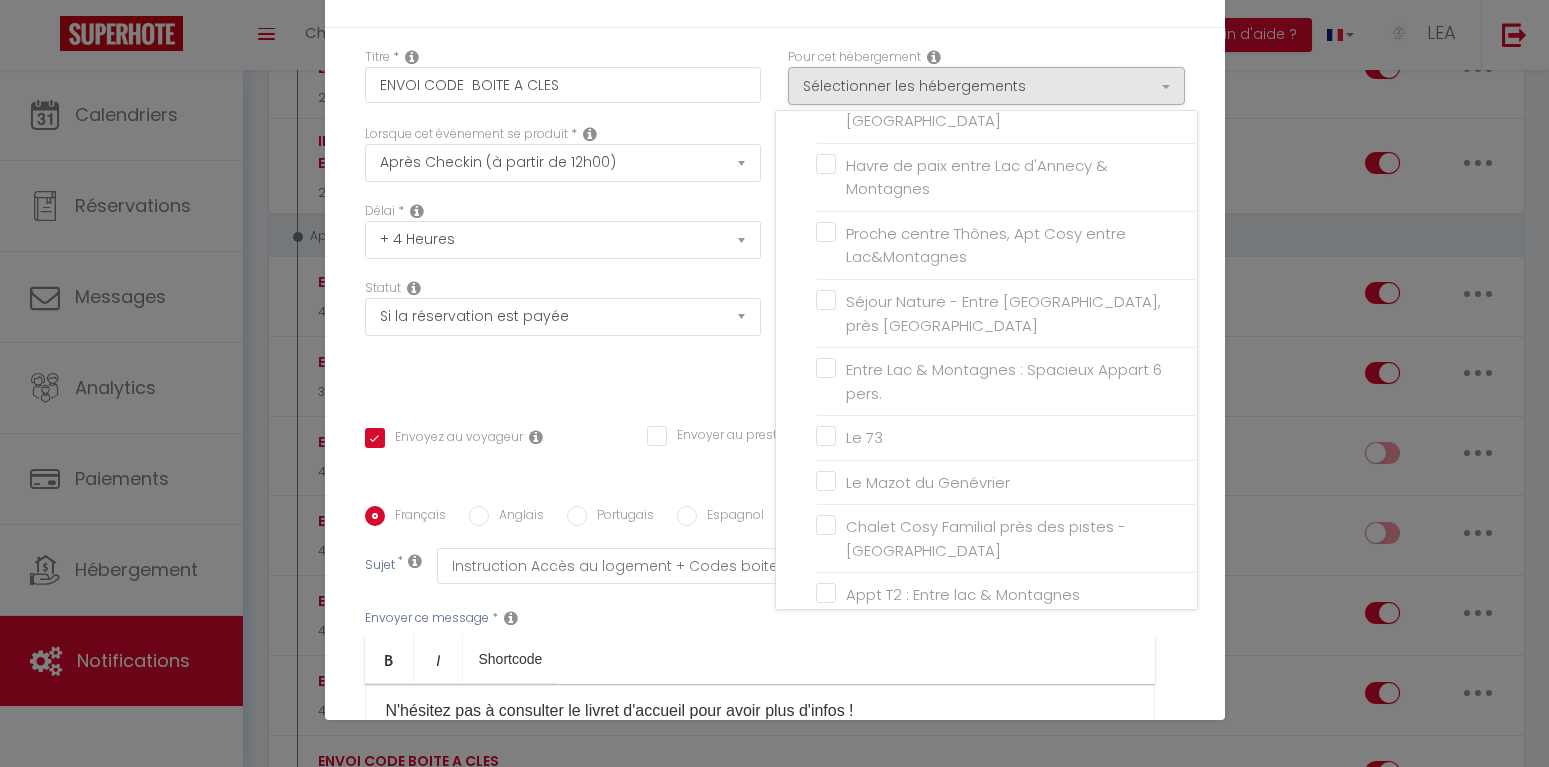 click on "Modifier la notification   ×" at bounding box center [775, -10] 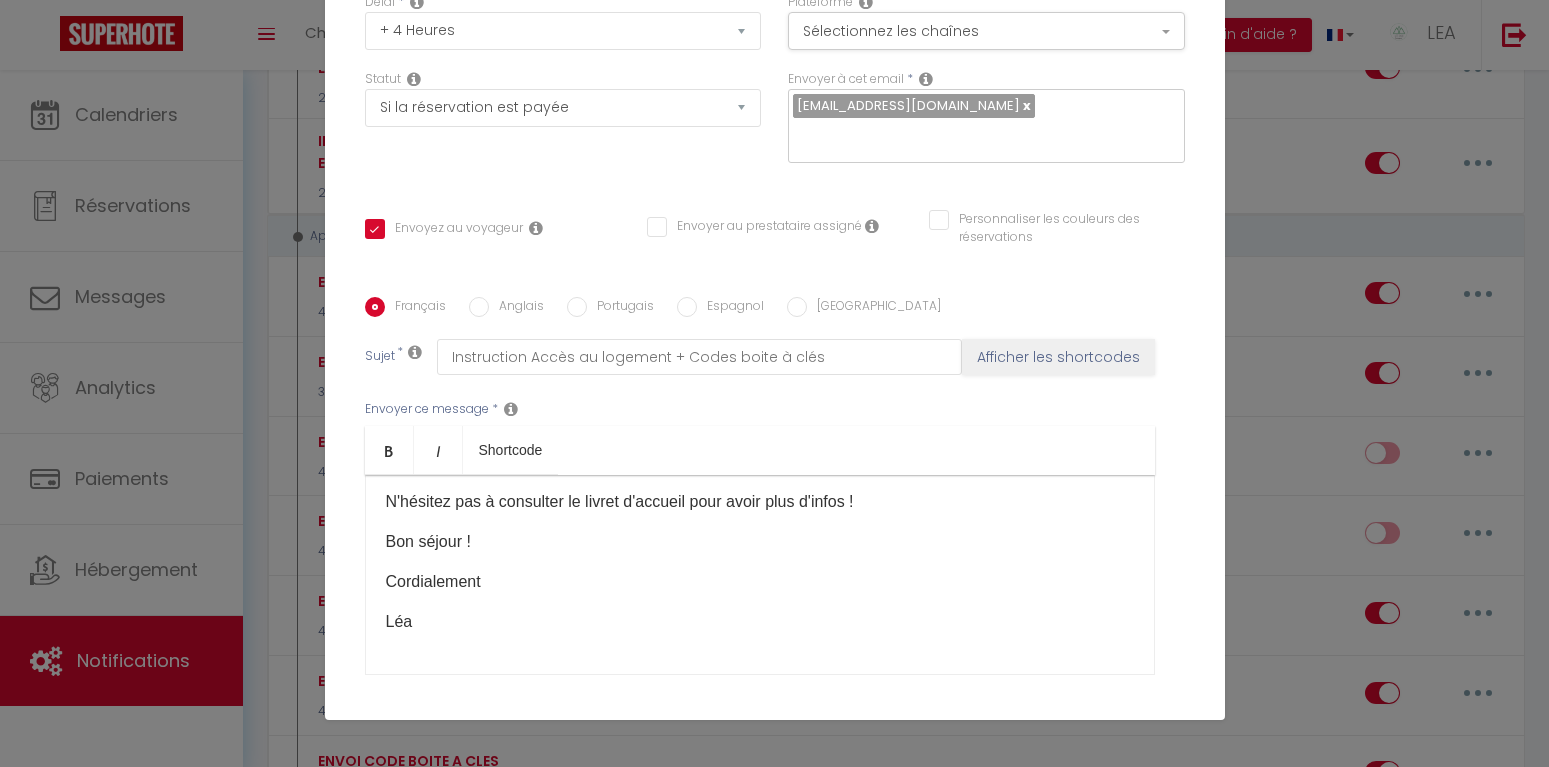 scroll, scrollTop: 210, scrollLeft: 0, axis: vertical 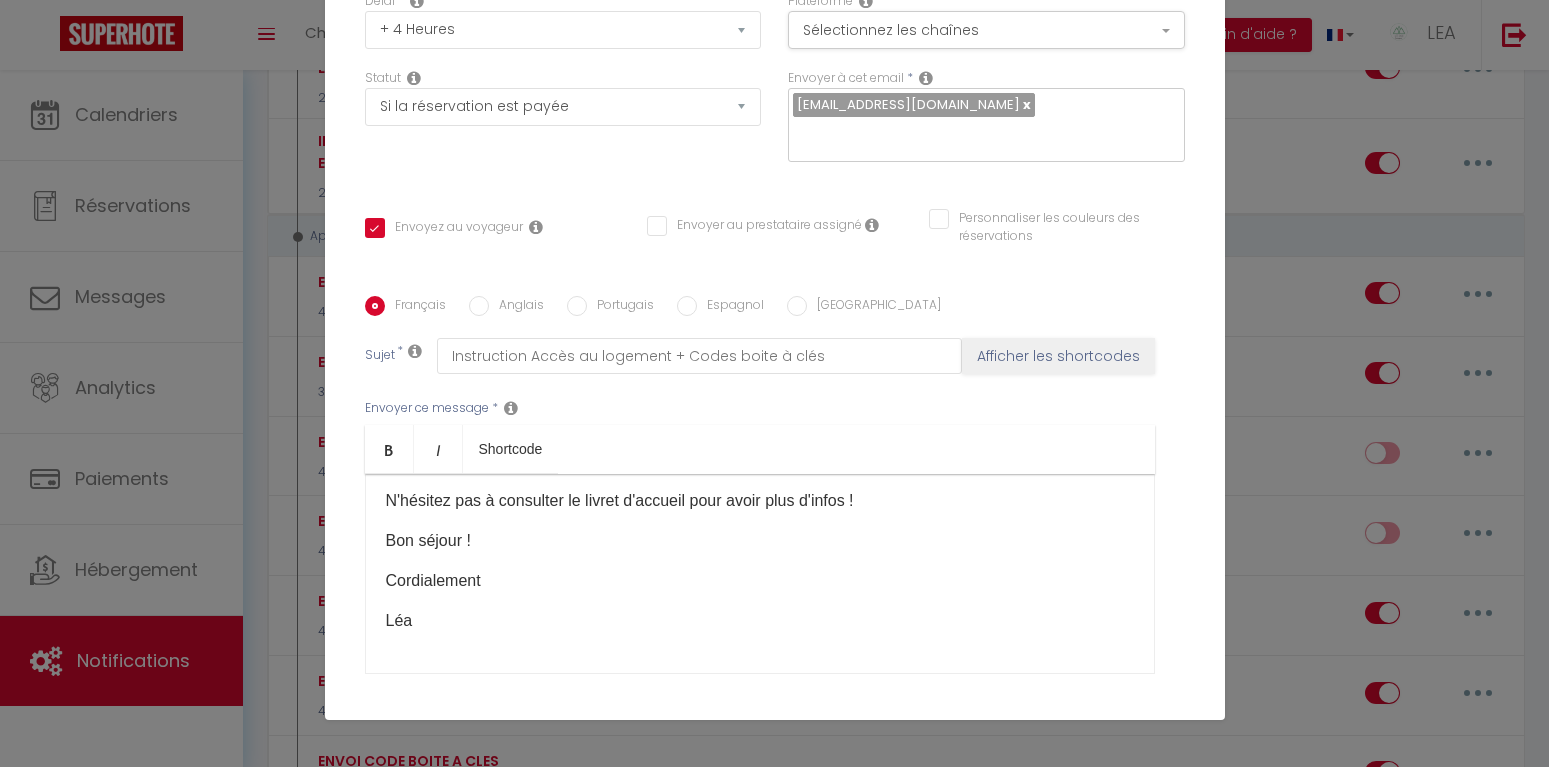click on "Cordialement" at bounding box center (760, 581) 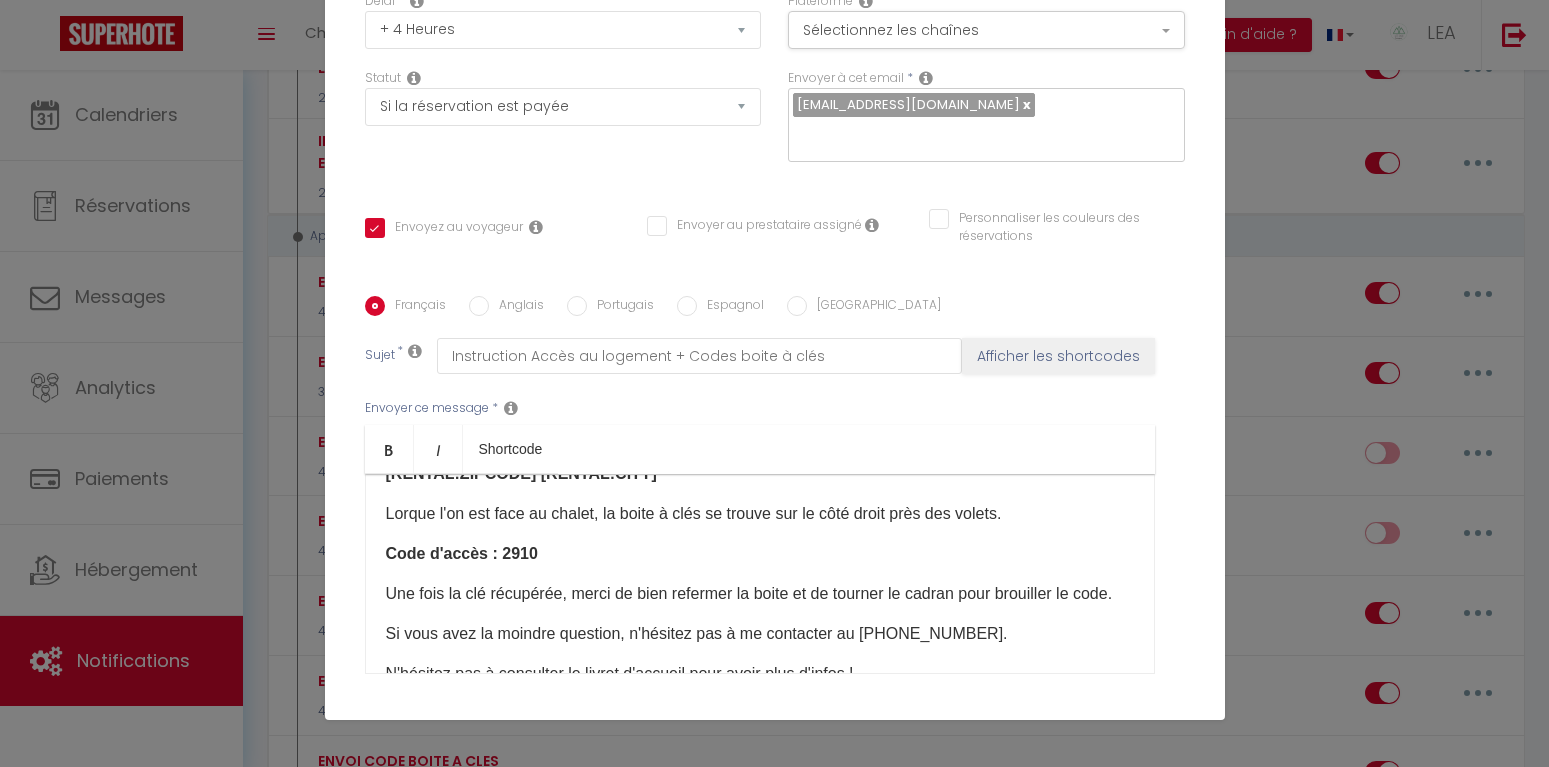scroll, scrollTop: 183, scrollLeft: 0, axis: vertical 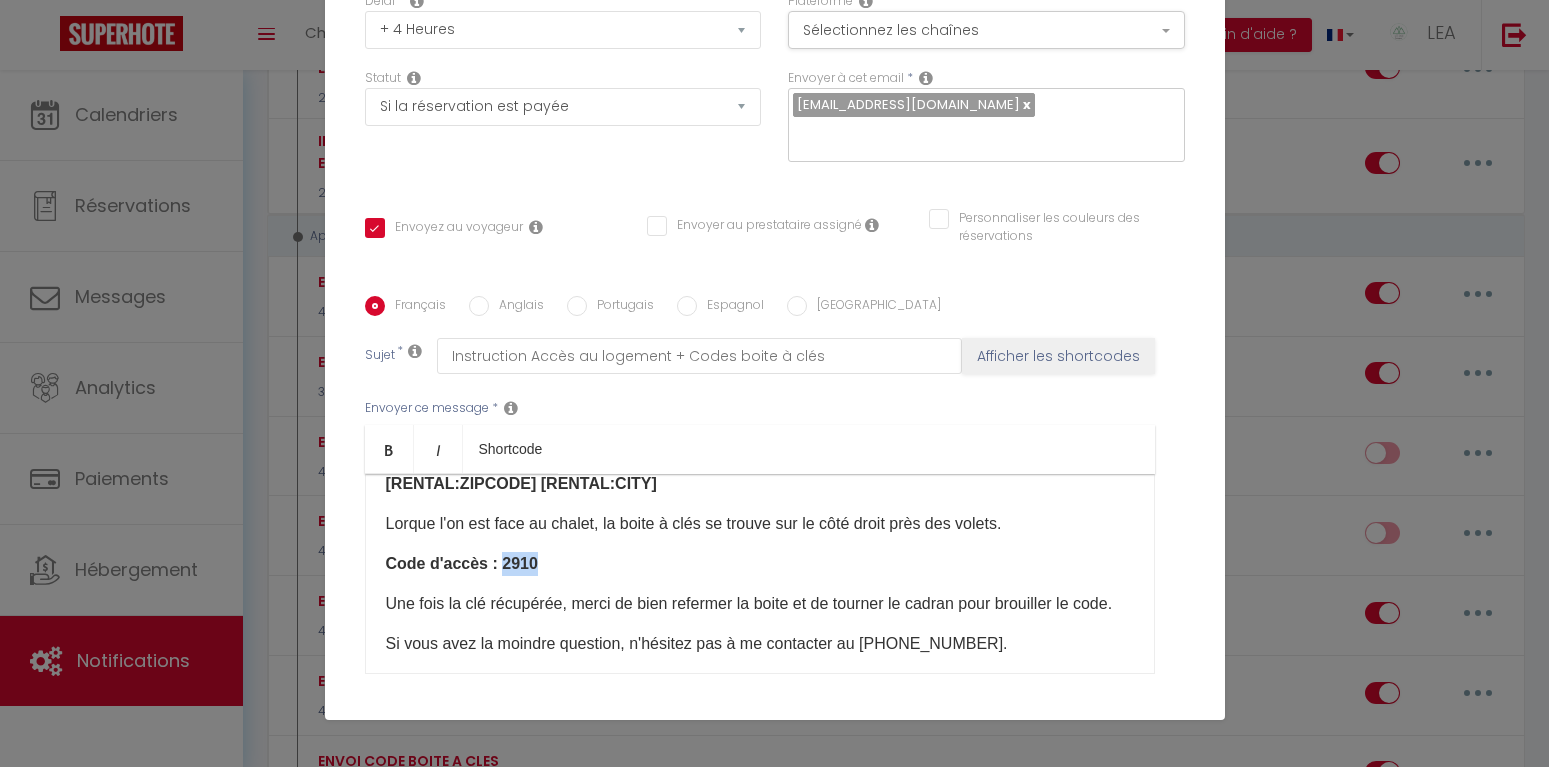 drag, startPoint x: 545, startPoint y: 569, endPoint x: 500, endPoint y: 568, distance: 45.01111 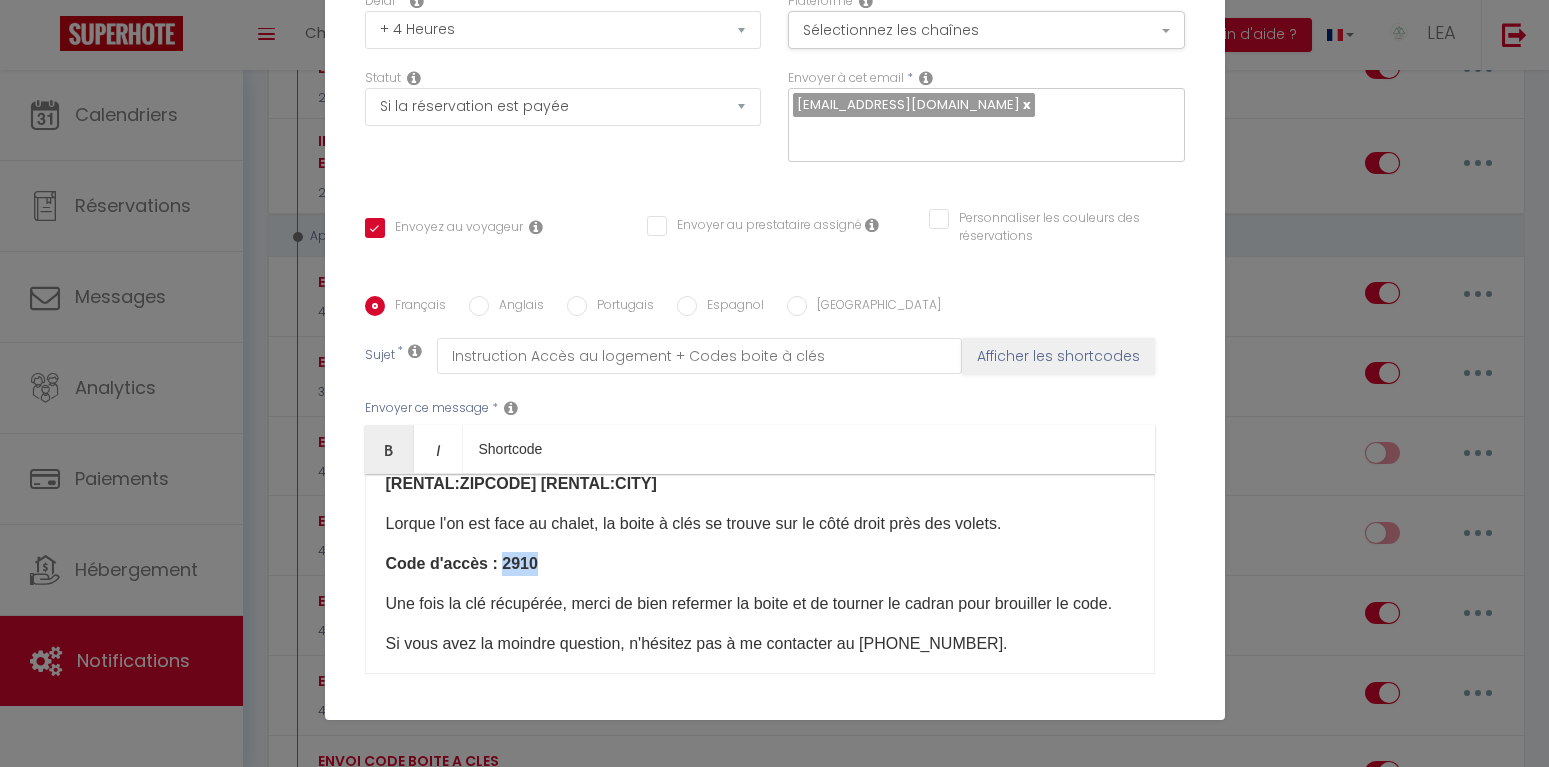 type 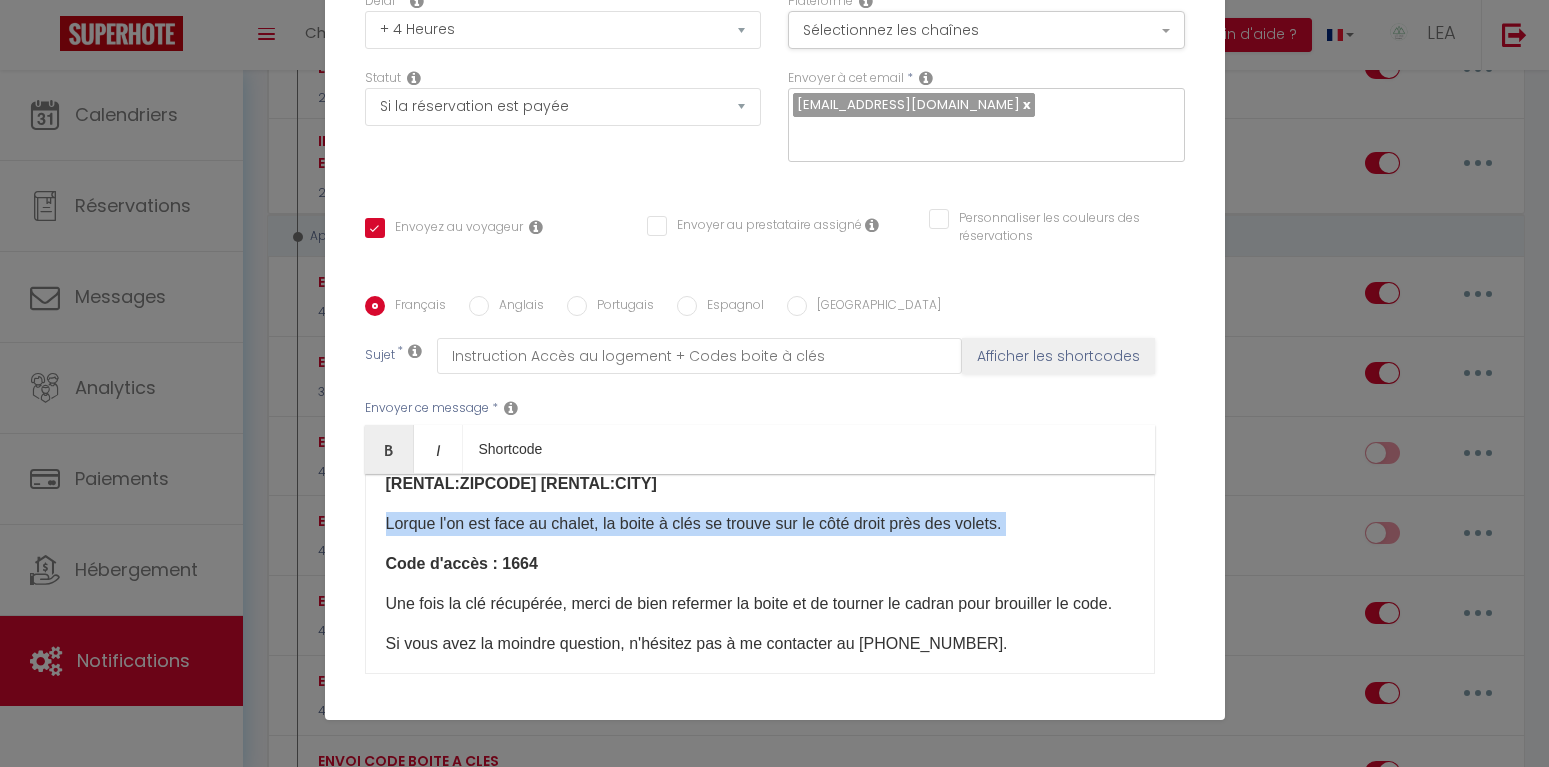 drag, startPoint x: 1019, startPoint y: 534, endPoint x: 360, endPoint y: 533, distance: 659.00073 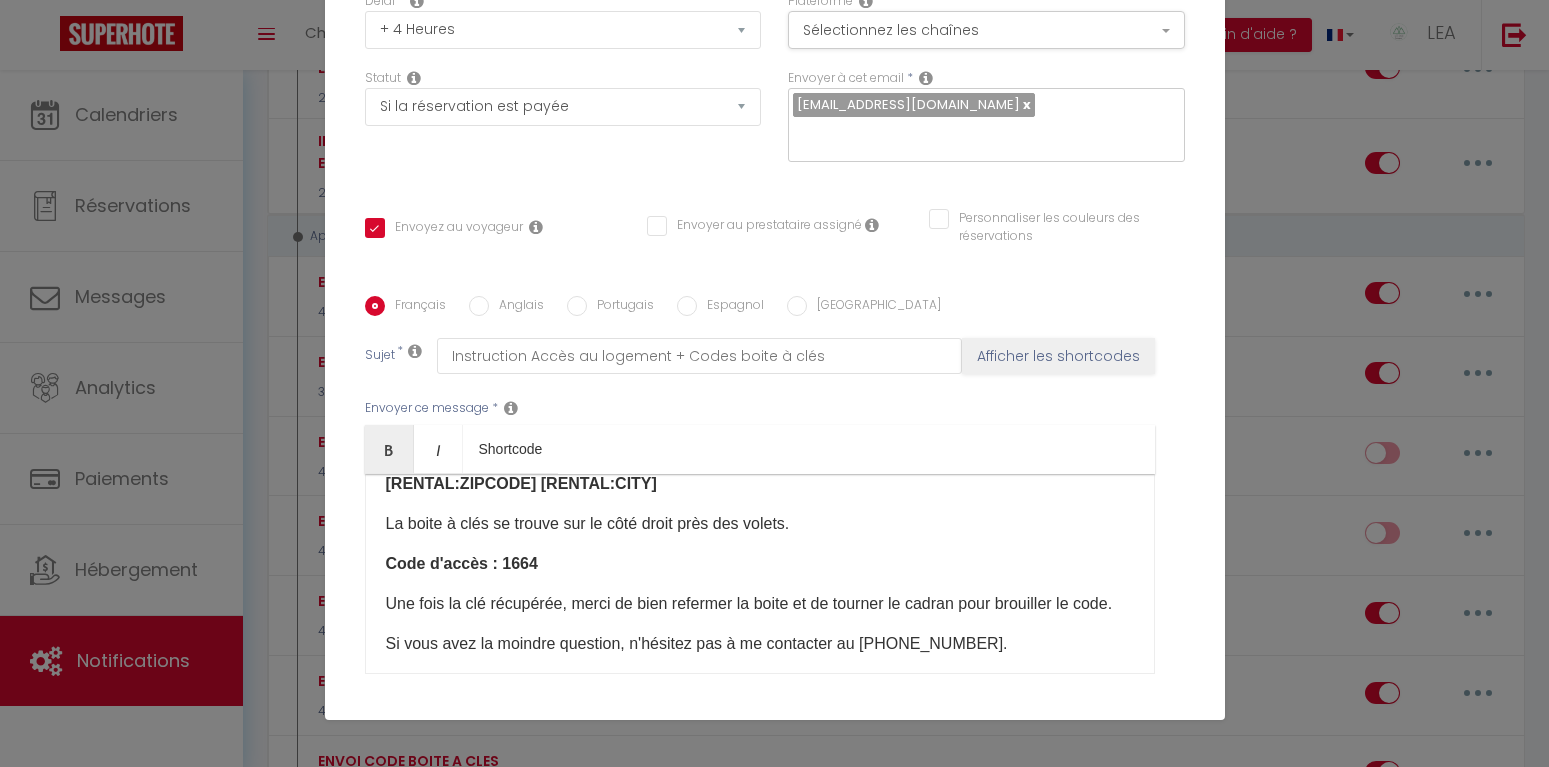 scroll, scrollTop: 182, scrollLeft: 0, axis: vertical 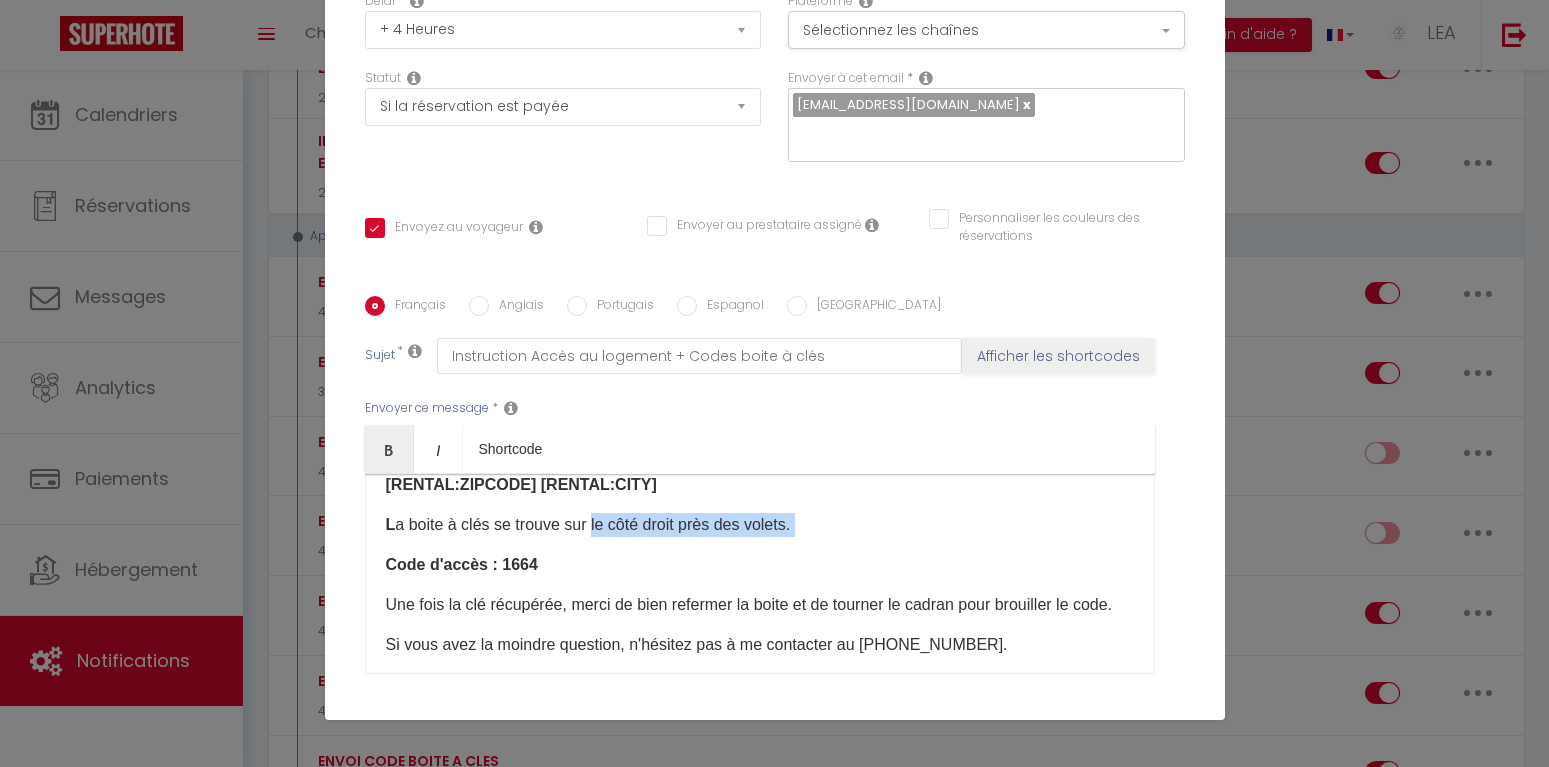 drag, startPoint x: 804, startPoint y: 537, endPoint x: 596, endPoint y: 529, distance: 208.1538 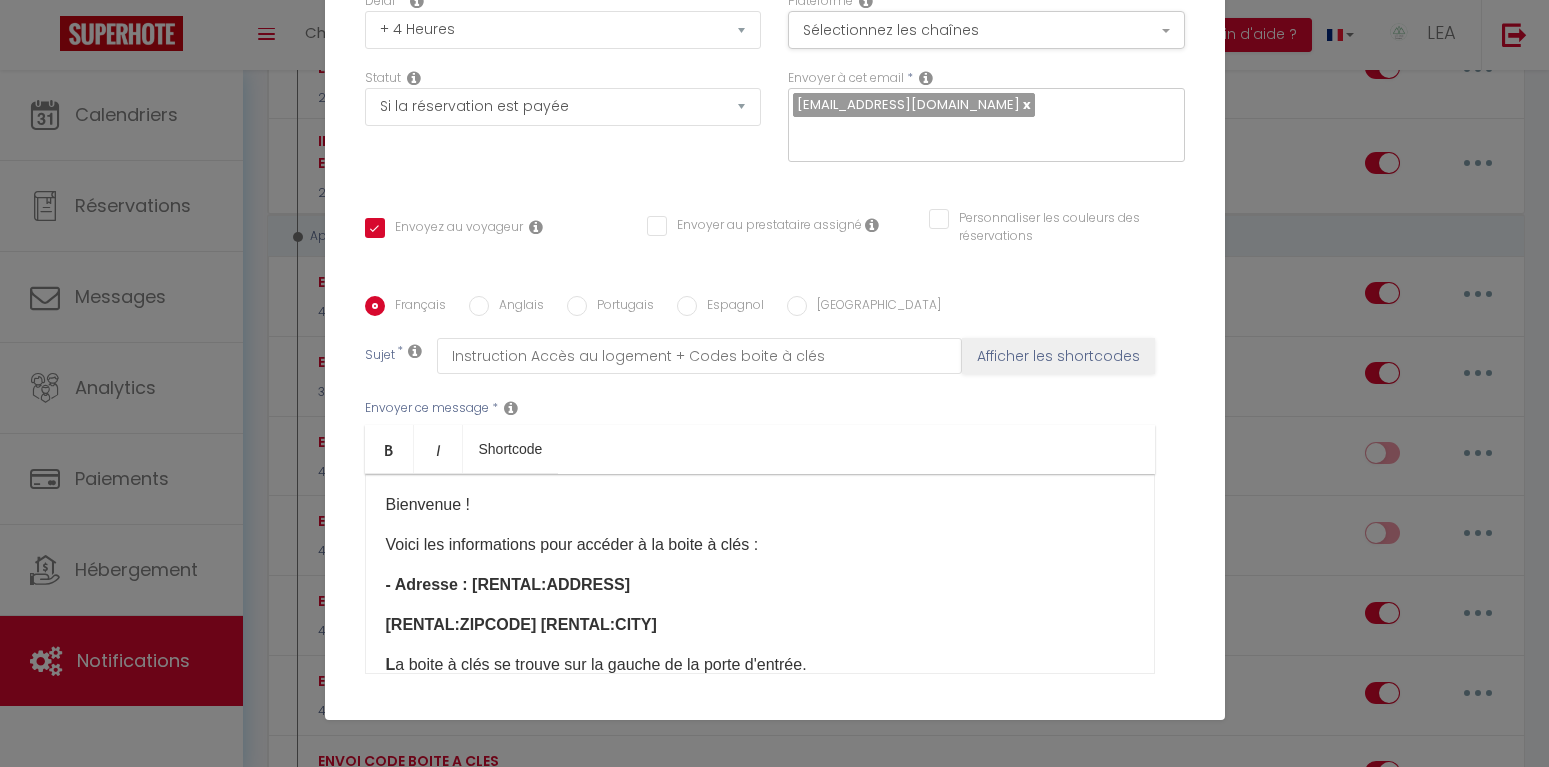 scroll, scrollTop: 0, scrollLeft: 0, axis: both 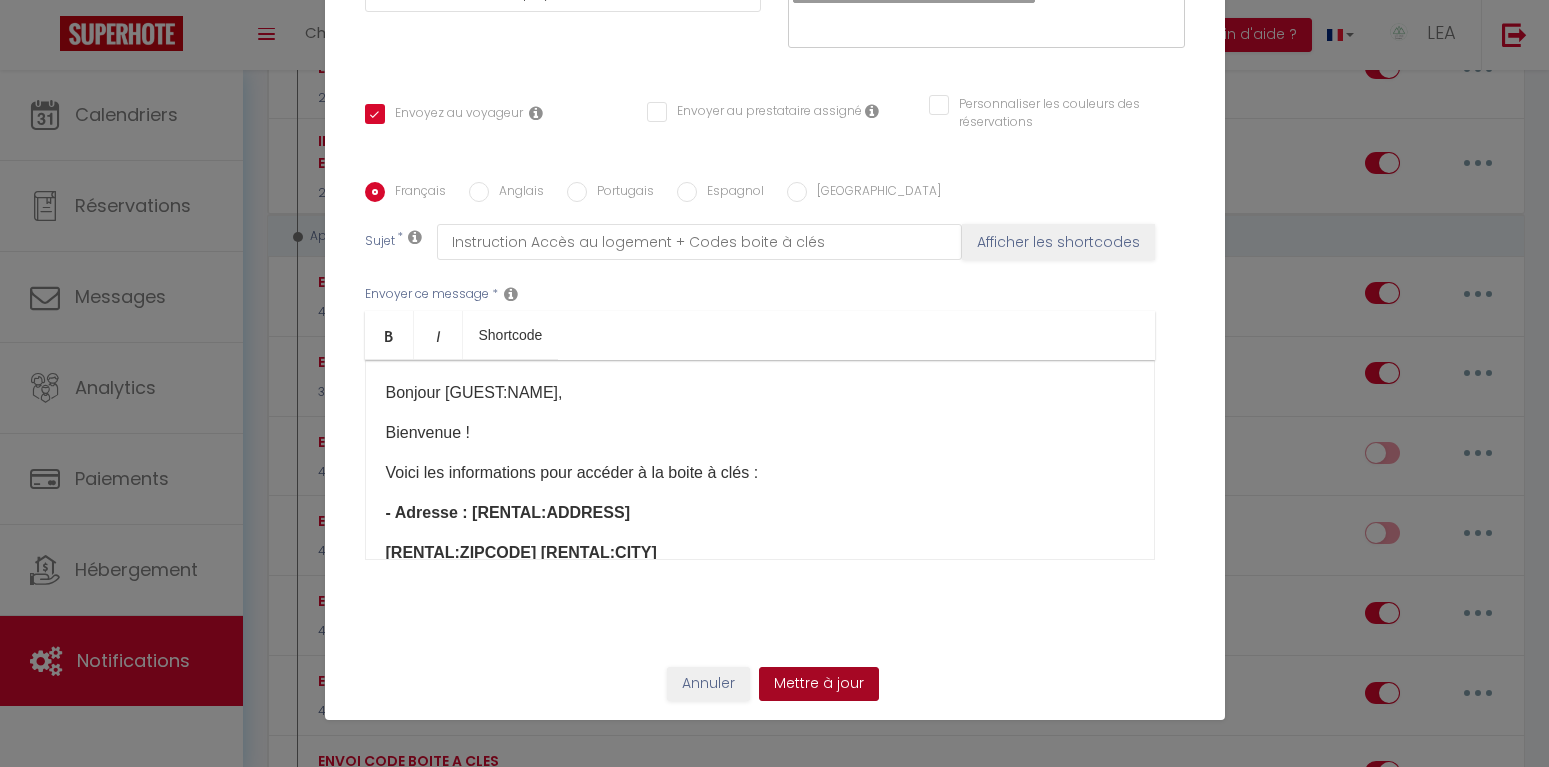 click on "Mettre à jour" at bounding box center [819, 684] 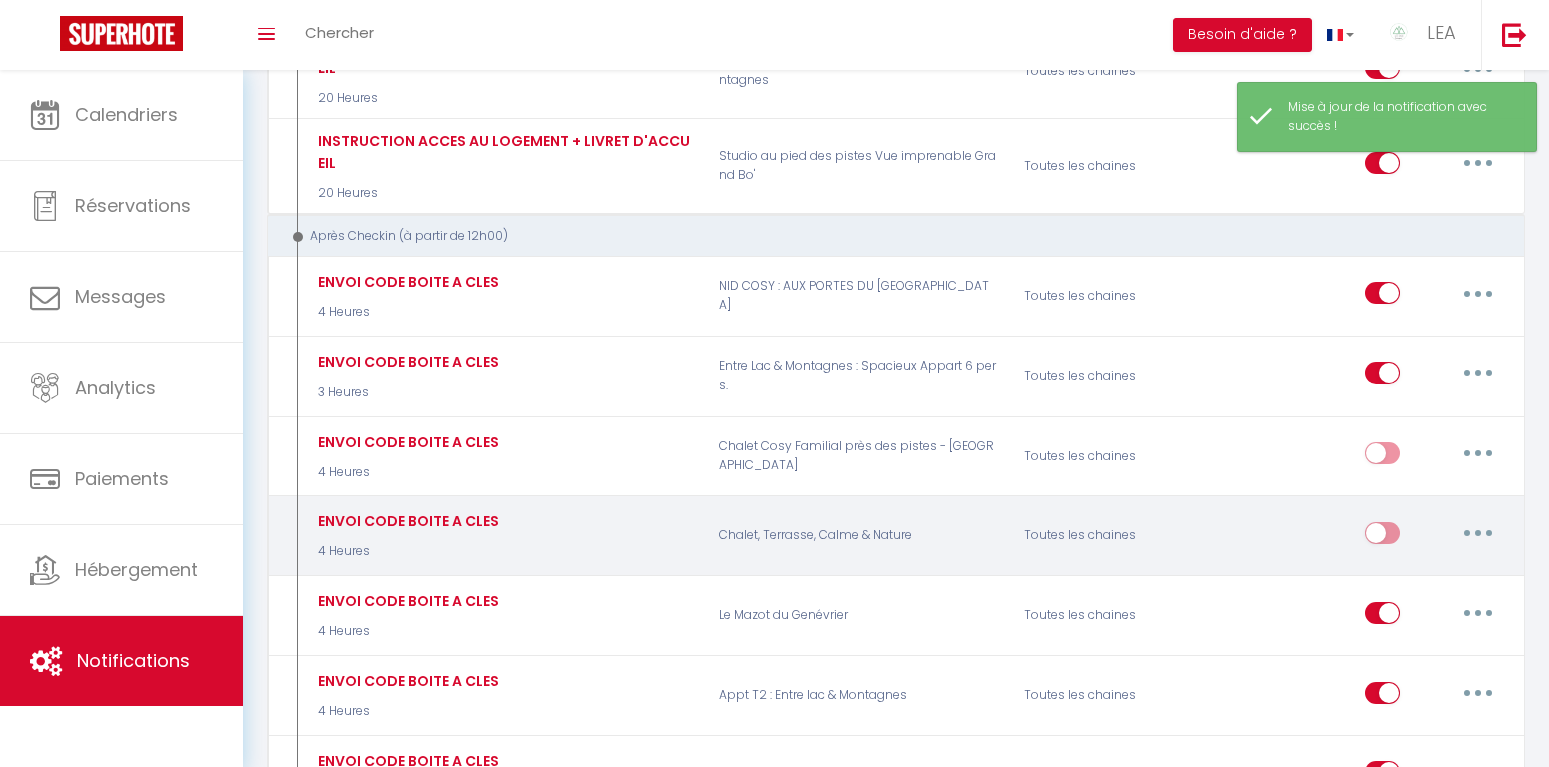 click at bounding box center [1382, 537] 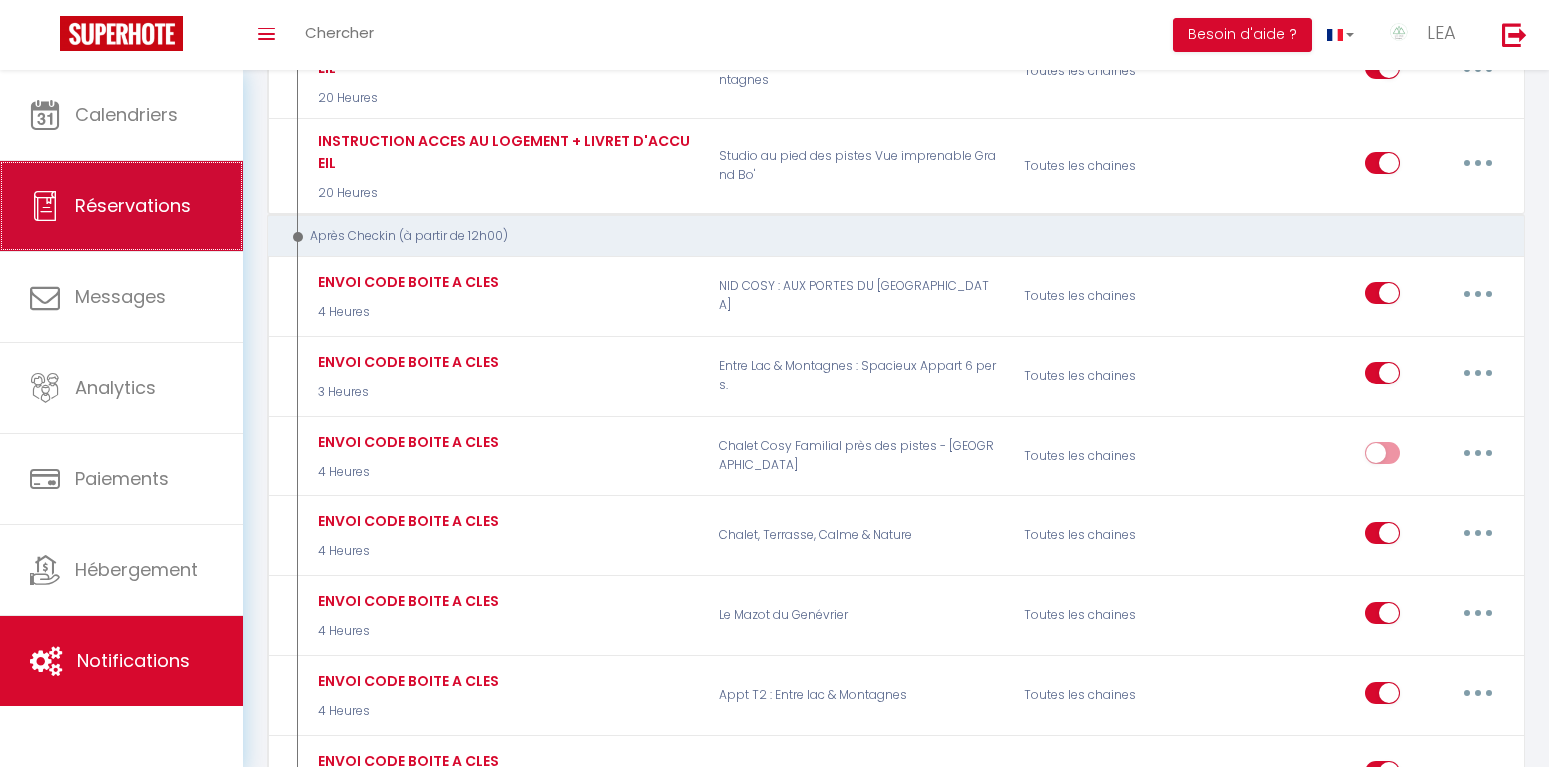 click on "Réservations" at bounding box center [121, 206] 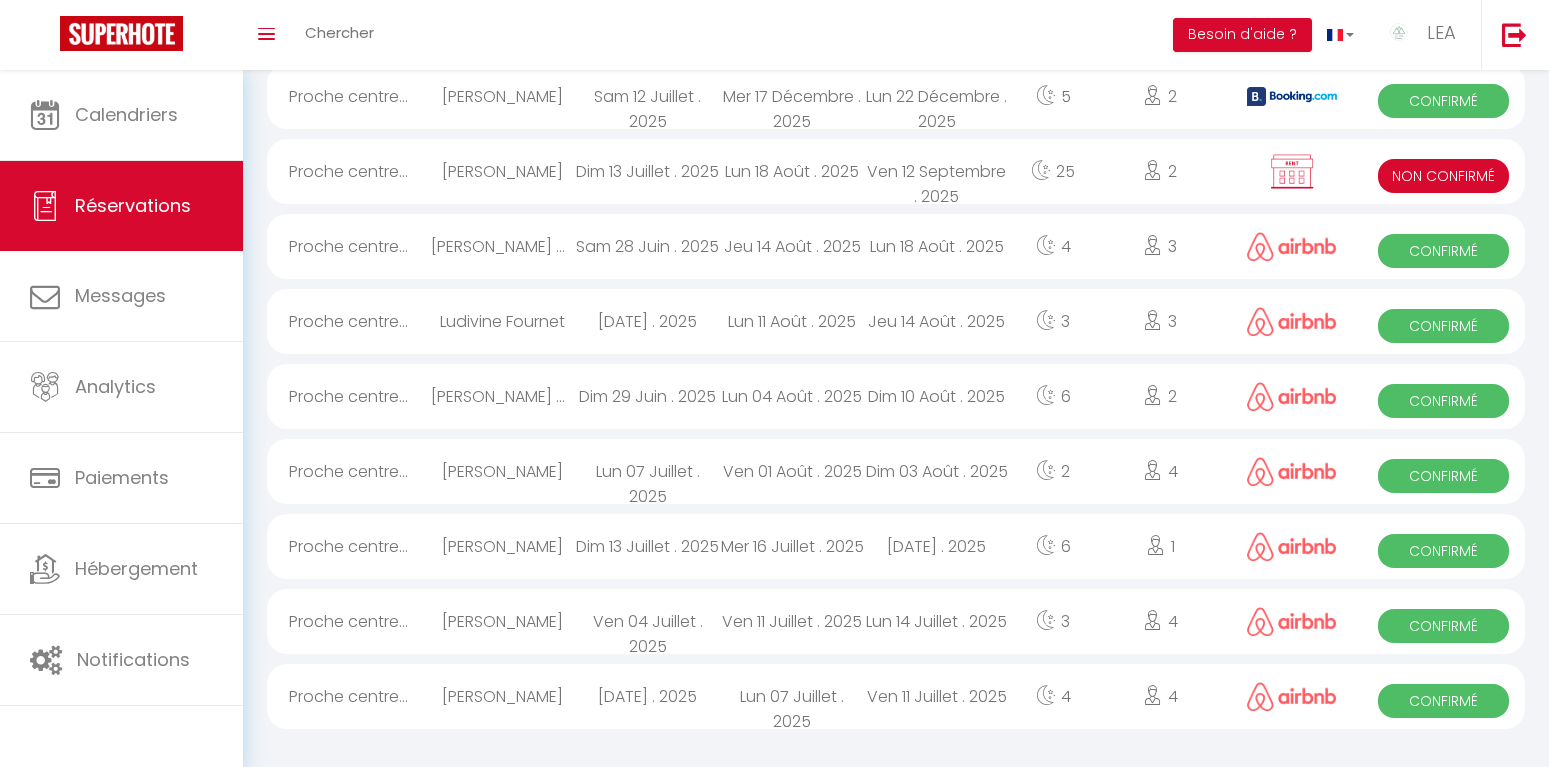 scroll, scrollTop: 224, scrollLeft: 0, axis: vertical 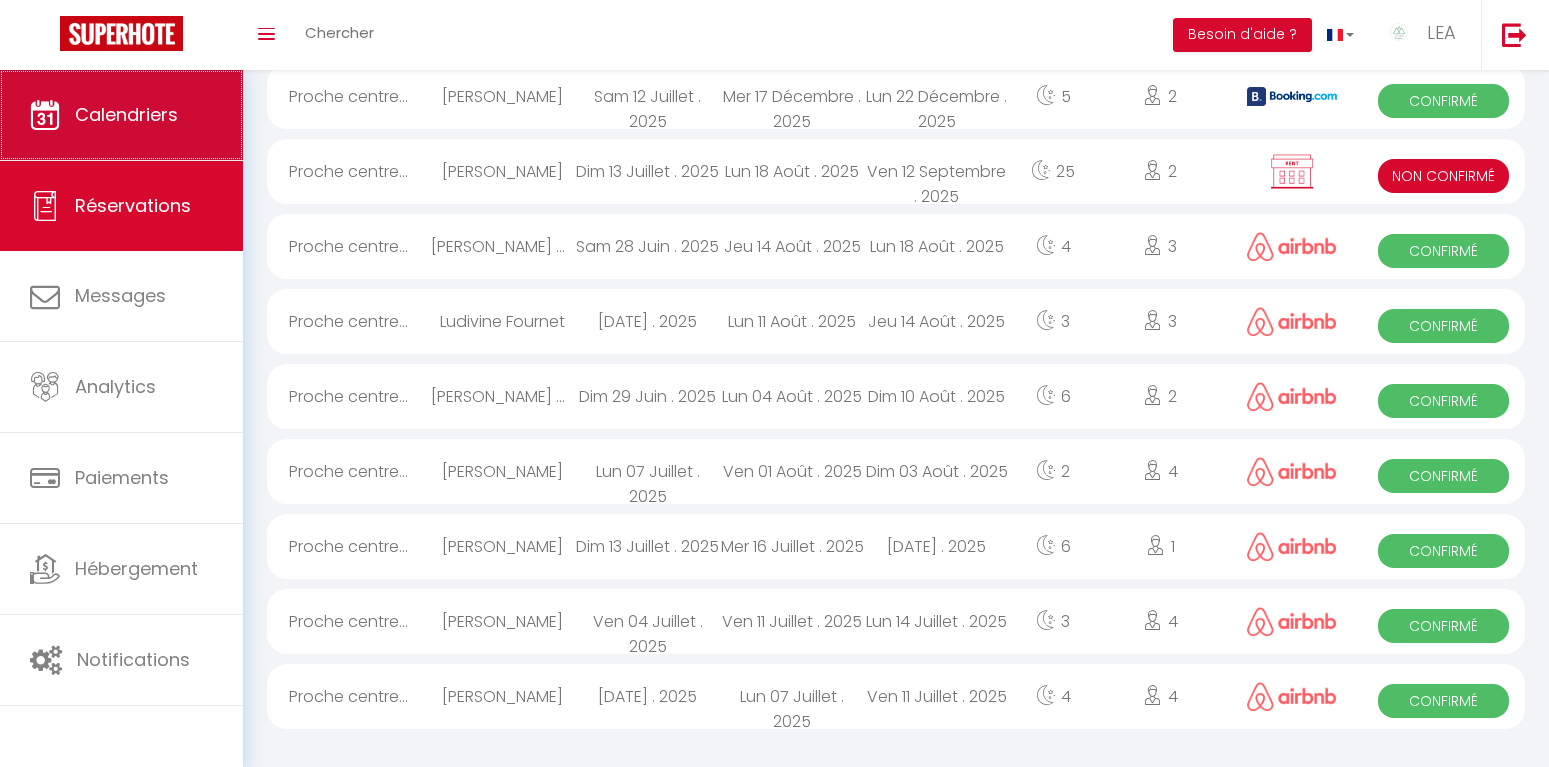 click on "Calendriers" at bounding box center [121, 115] 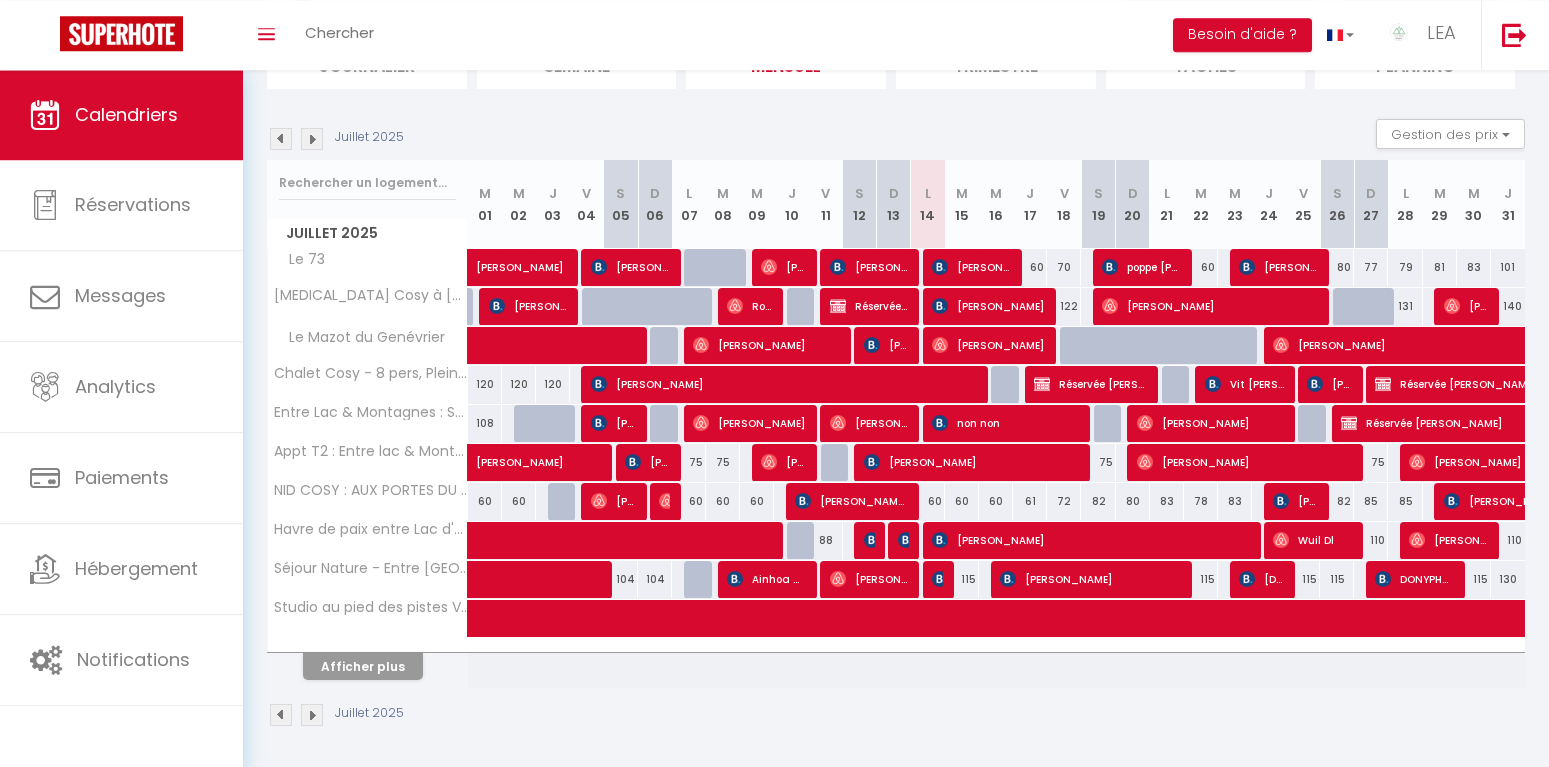 scroll, scrollTop: 171, scrollLeft: 0, axis: vertical 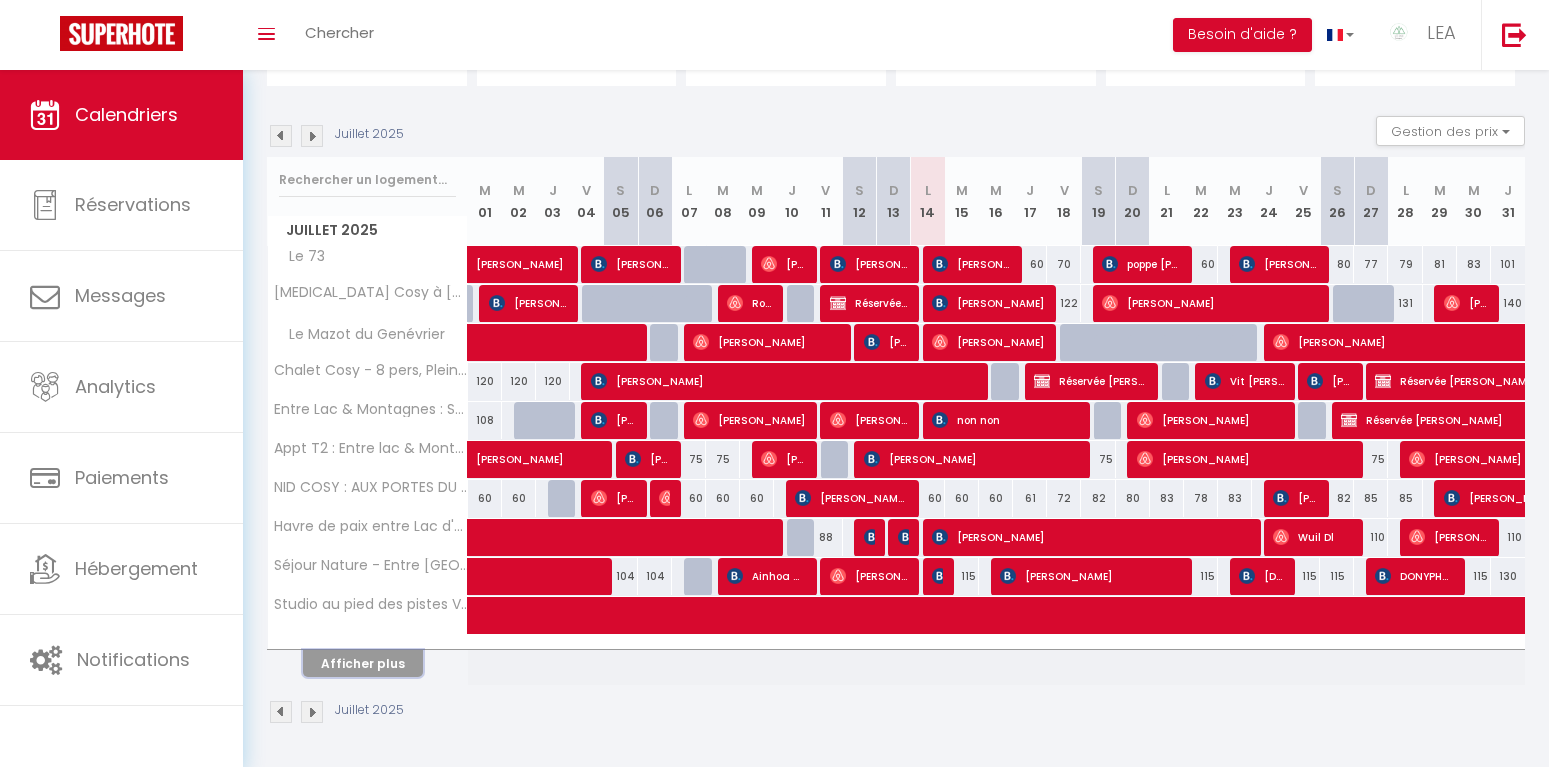 click on "Afficher plus" at bounding box center [363, 663] 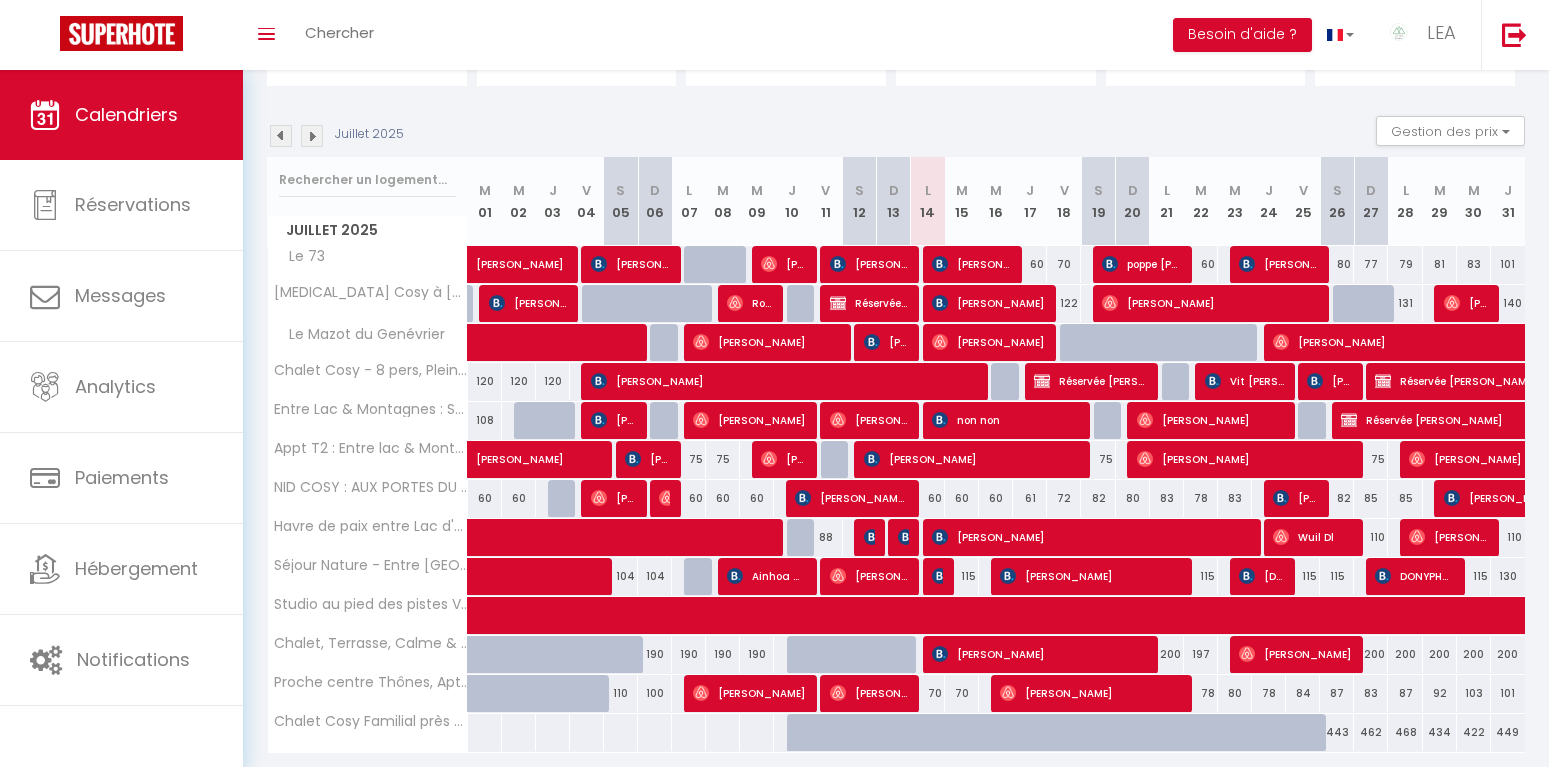 select 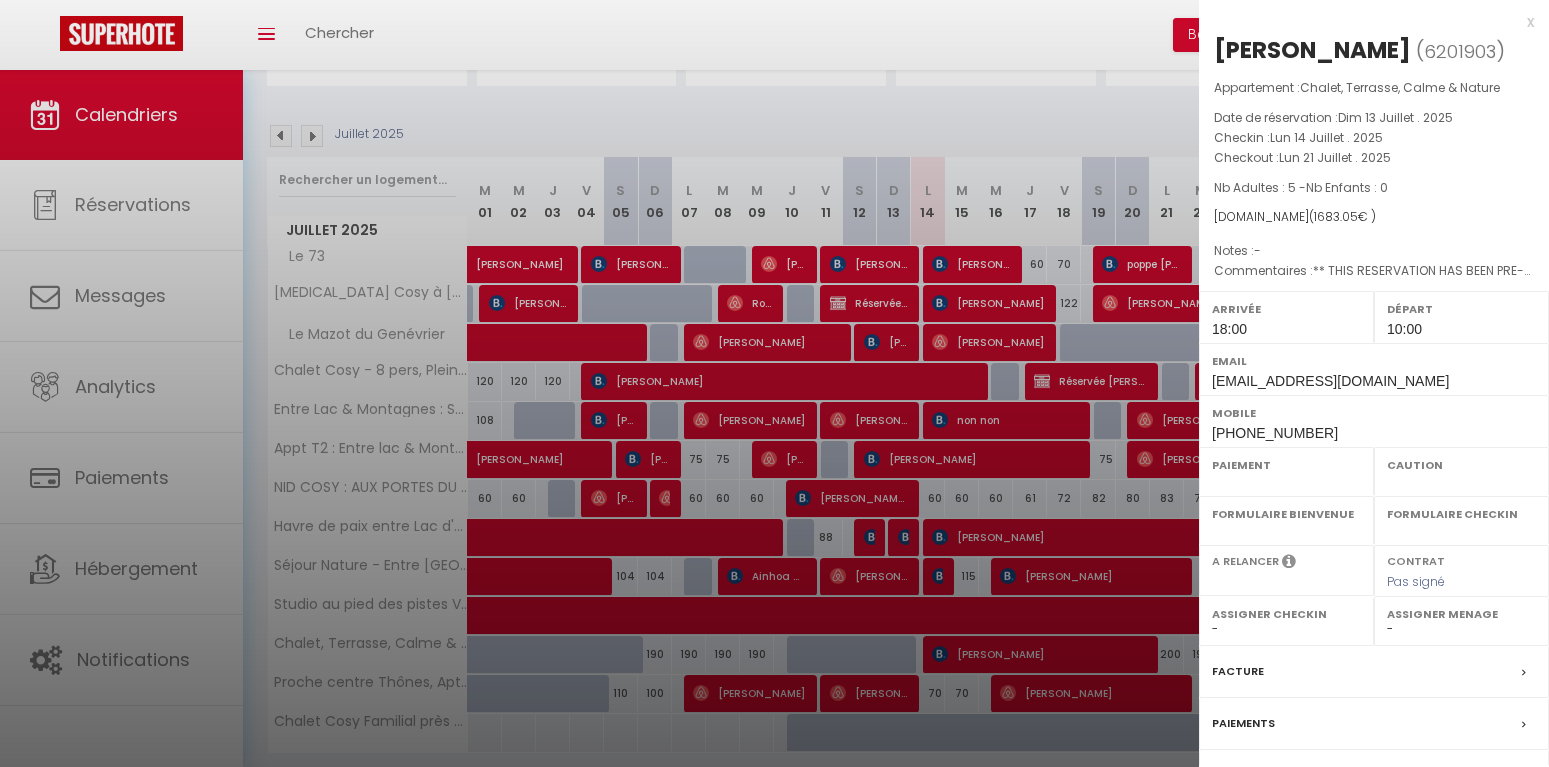 select on "OK" 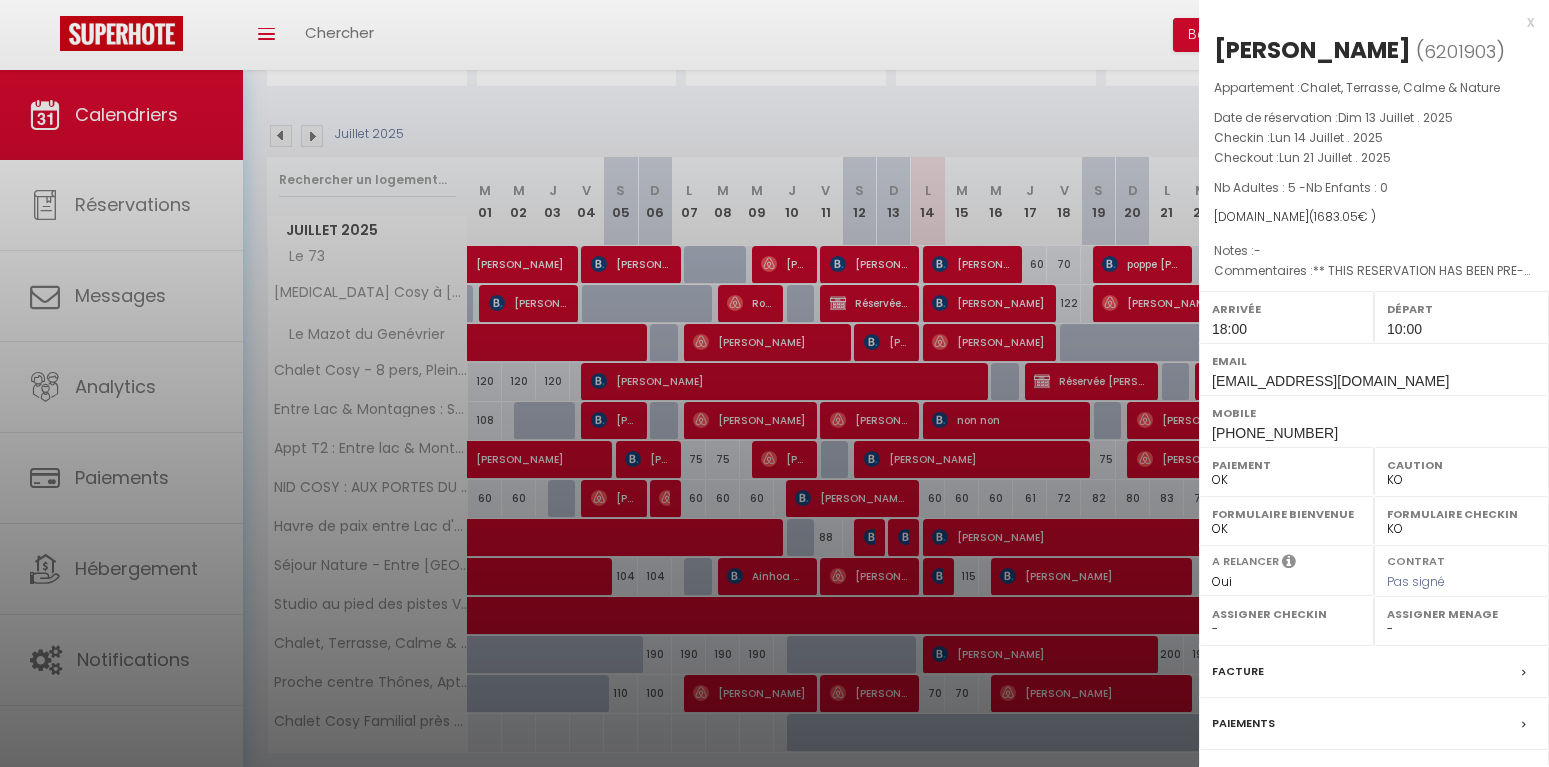 select on "41975" 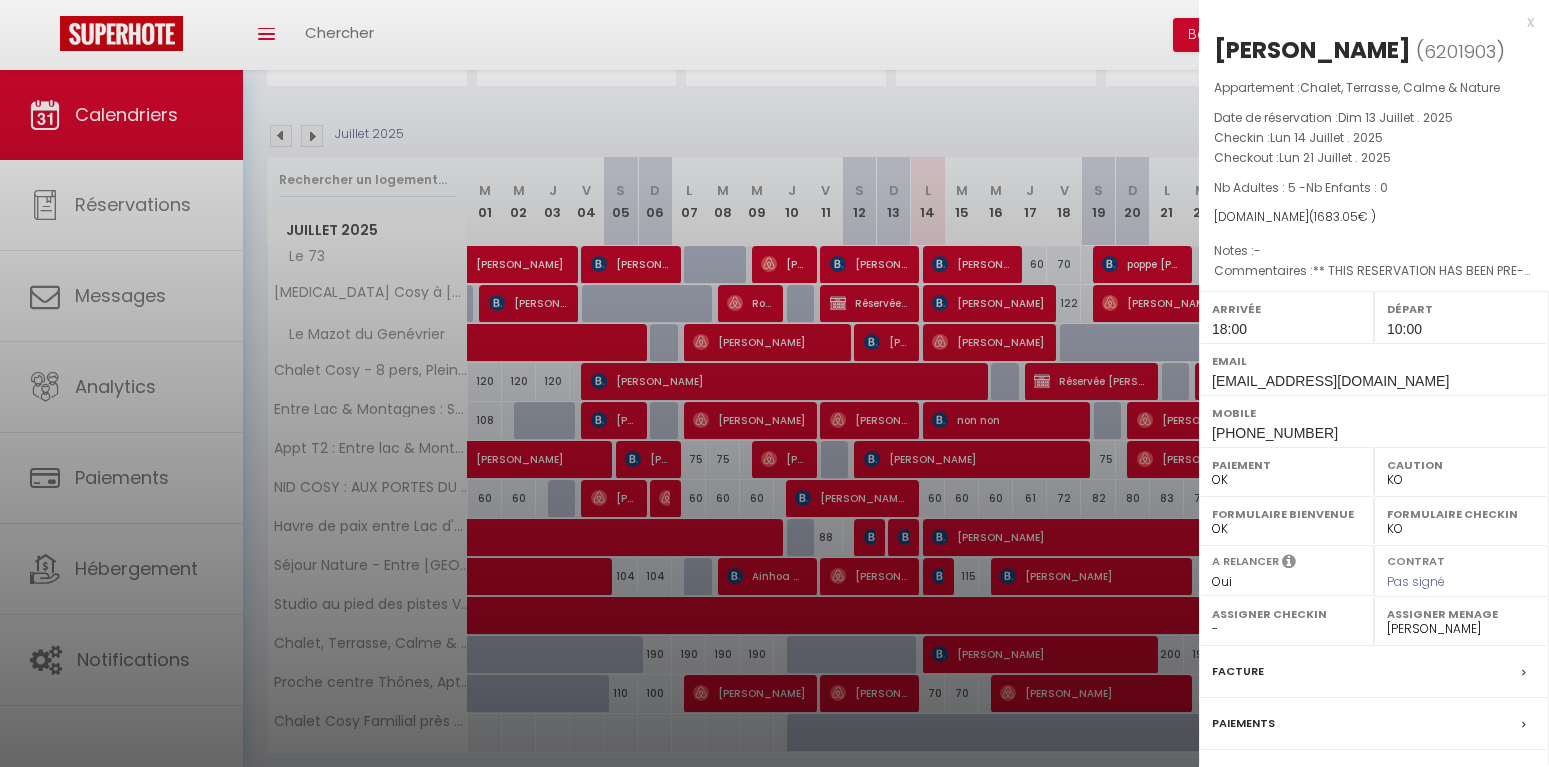 scroll, scrollTop: 239, scrollLeft: 0, axis: vertical 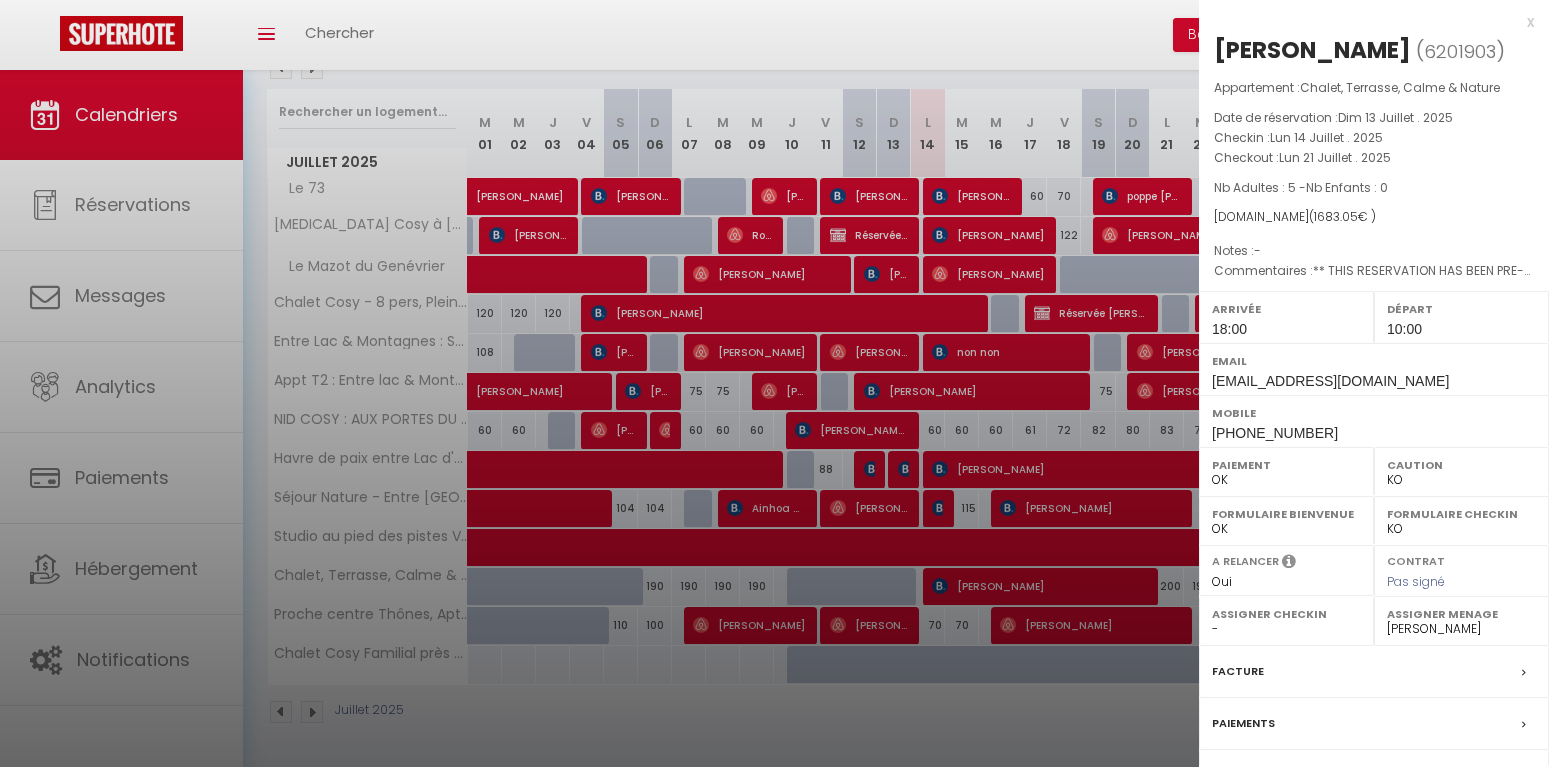 click on "Facture" at bounding box center (1238, 671) 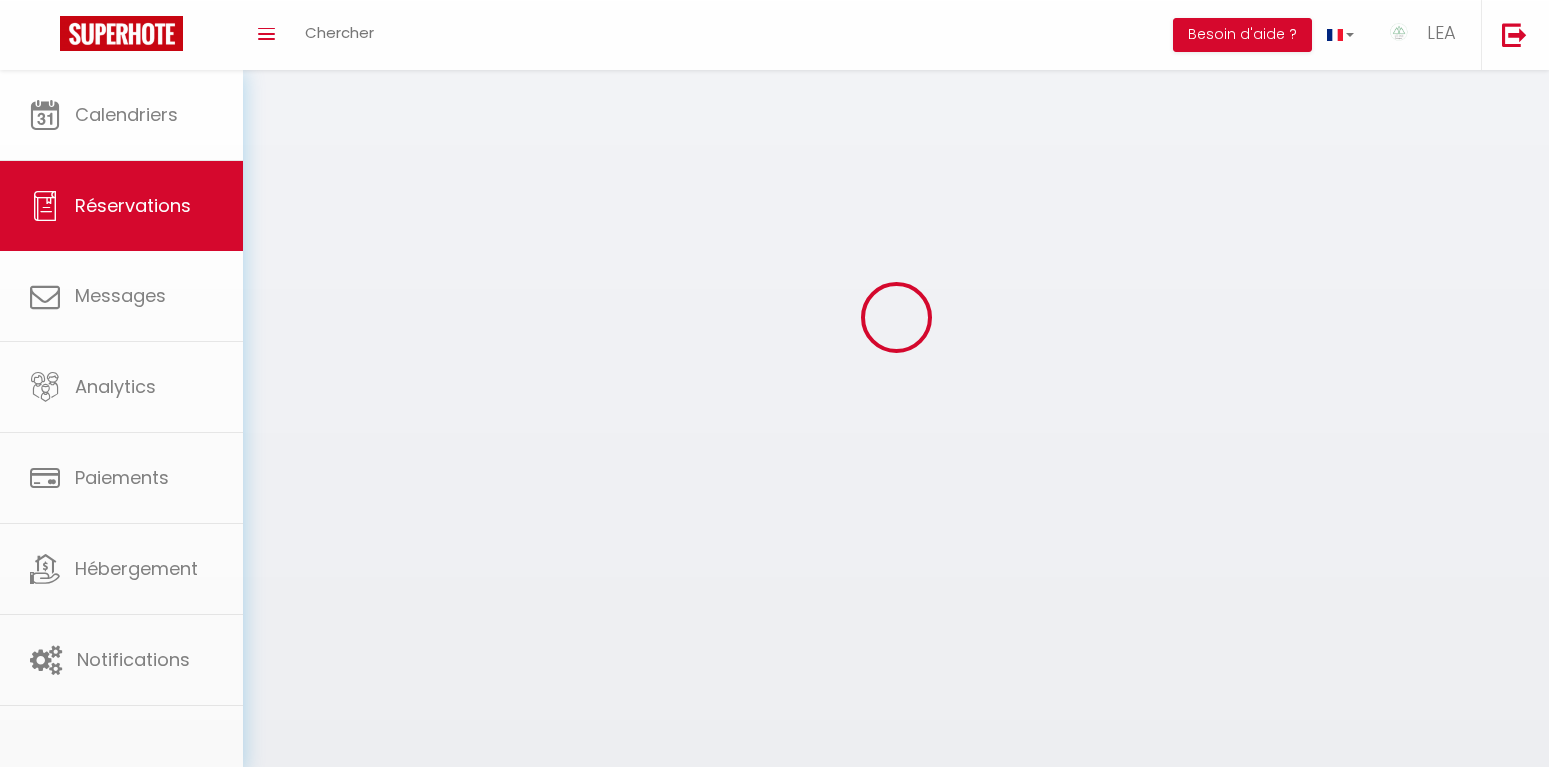 scroll, scrollTop: 0, scrollLeft: 0, axis: both 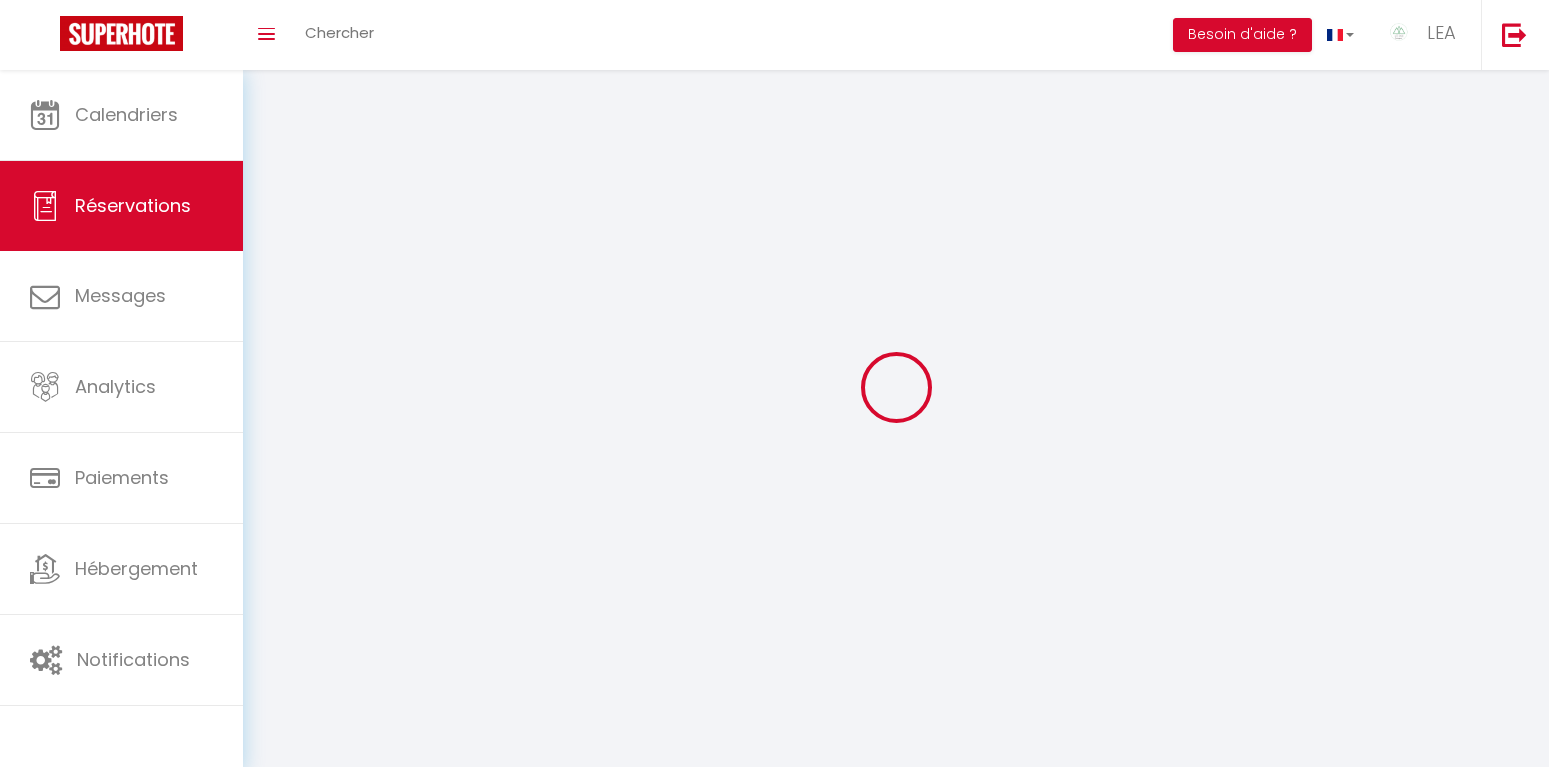 select on "cleaning" 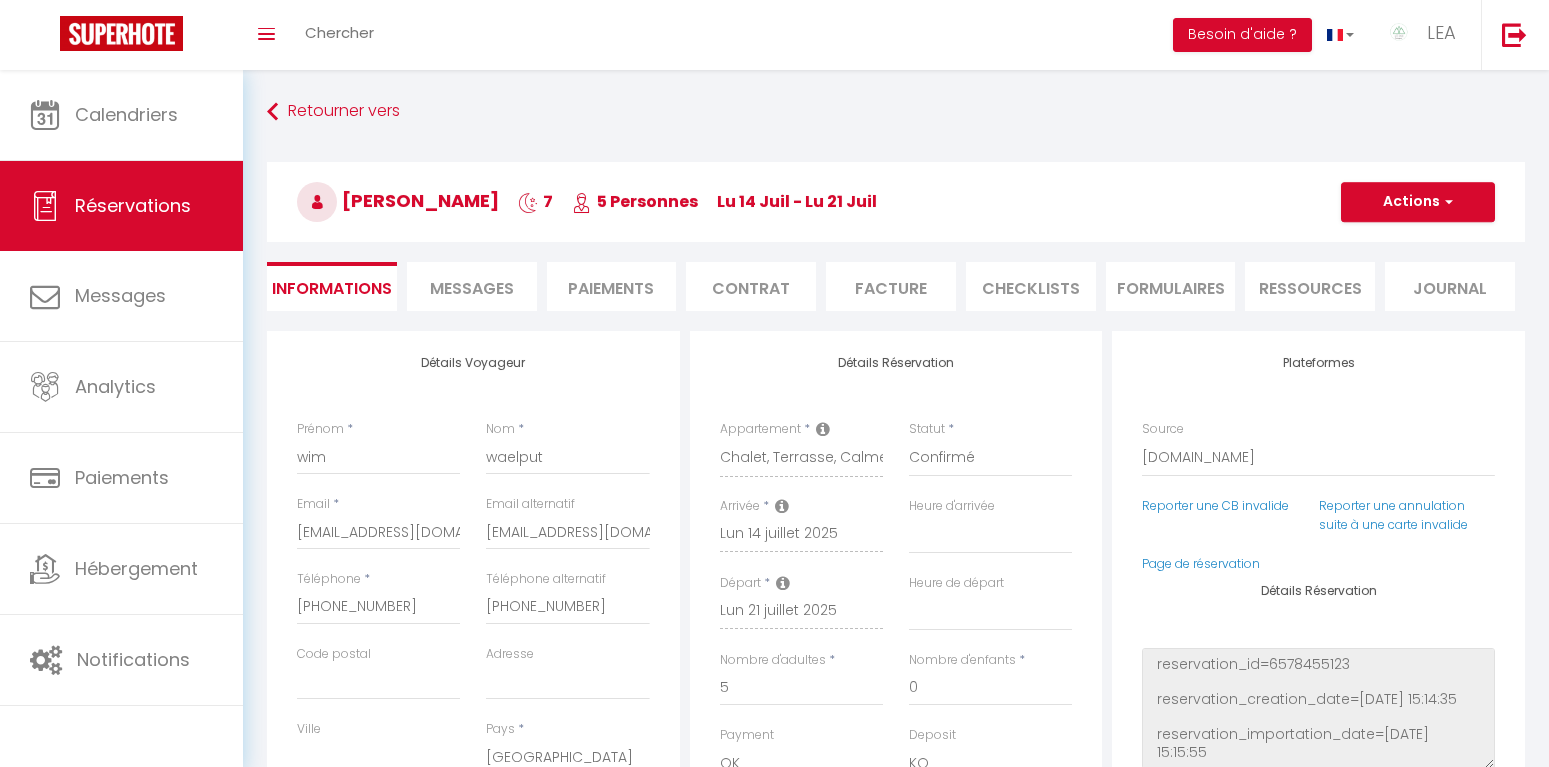 select 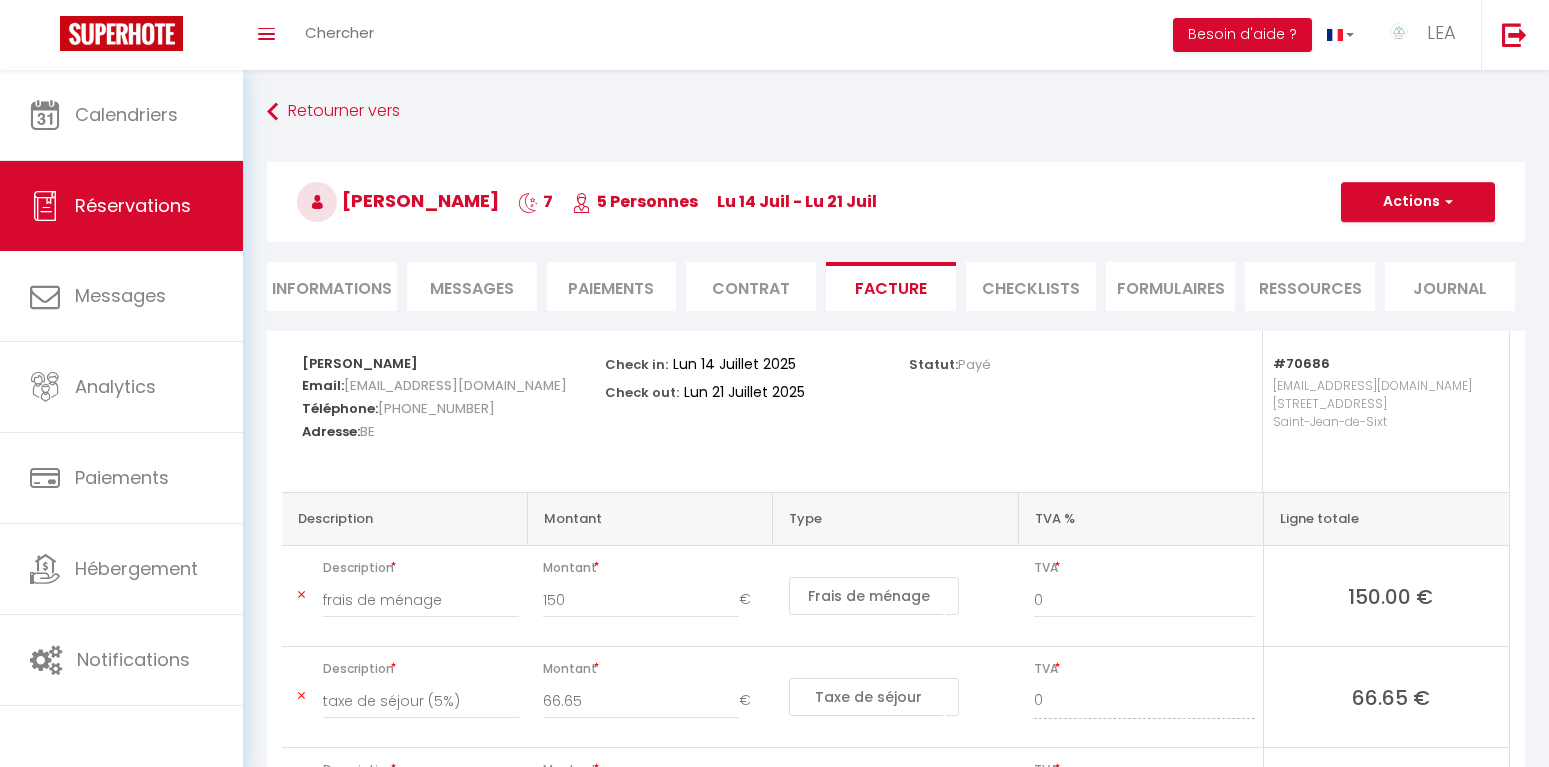 click on "Messages" at bounding box center [472, 288] 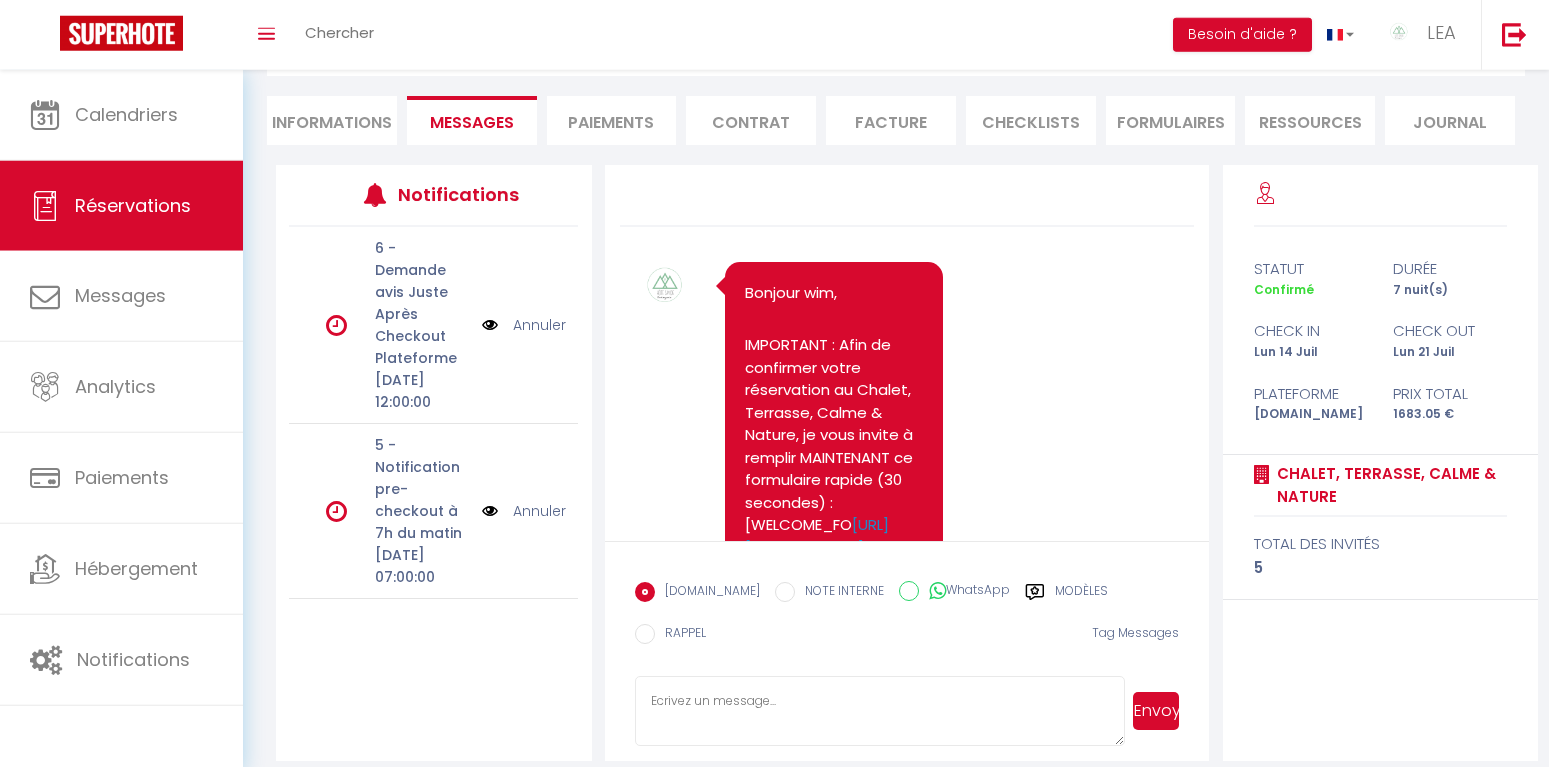 scroll, scrollTop: 170, scrollLeft: 0, axis: vertical 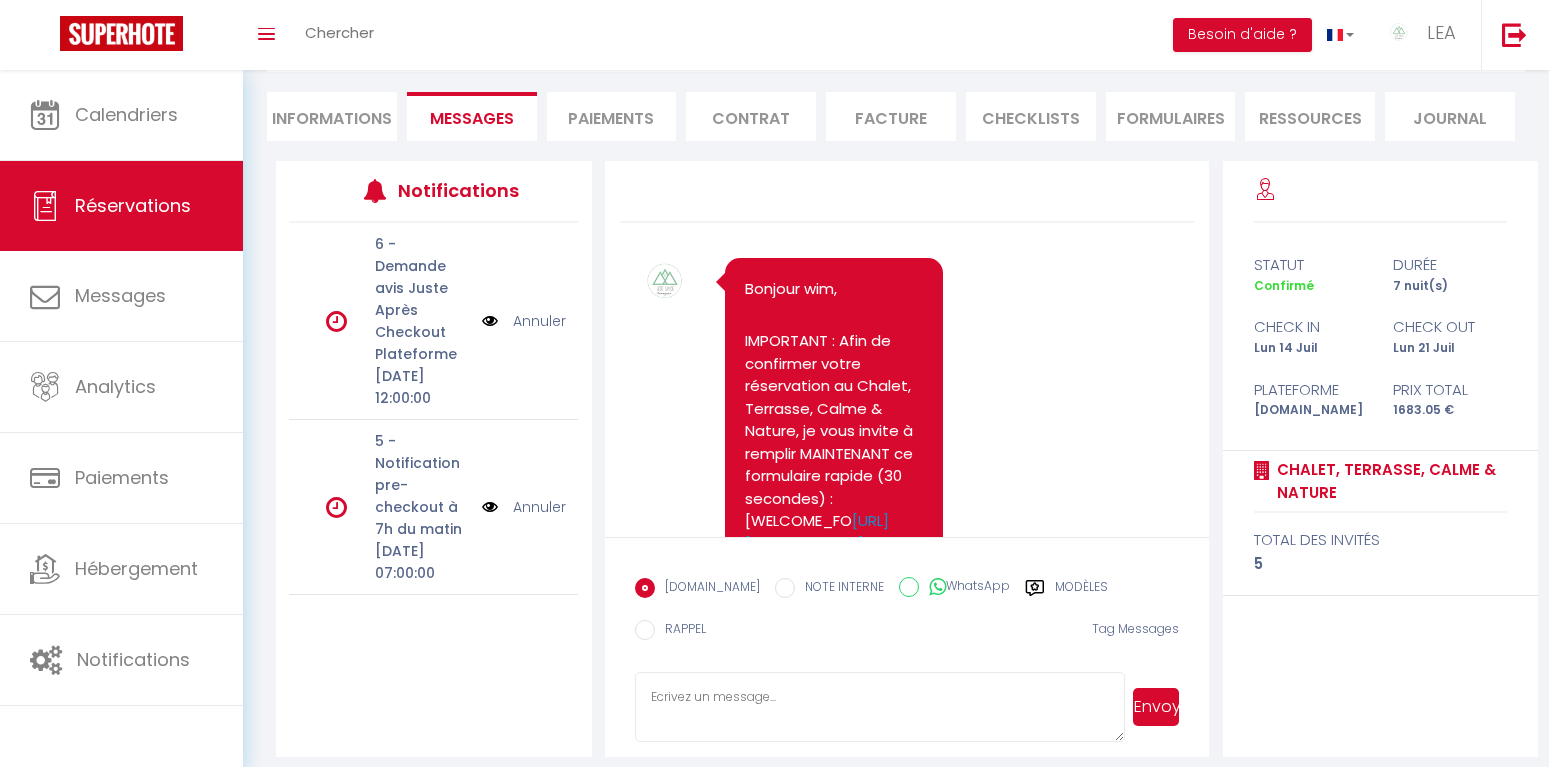 click on "Notifications           6 - Demande avis Juste Après Checkout Plateforme   [DATE] 12:00:00     Annuler           5 - Notification pre-checkout à 7h du matin   [DATE] 07:00:00     Annuler           ENVOI CODE  BOITE A CLES   [DATE] 16:00:00     Annuler           1 - CONFIRMATION RESERVATION après soumission Formulaire Bienvenue   [DATE] 17:51:18               INSTRUCTION ACCES AU LOGEMENT + LIVRET D'ACCUEIL   [DATE] 16:00:00               2 - RELANCE Confirmation FORMULAIRE Checkin   [DATE] 15:28:07               Notification interne prestataire   [DATE] 15:16:57               0 - Demande Confirmation et ENVOI FORULAIRE   [DATE] 15:16:57" at bounding box center (434, 459) 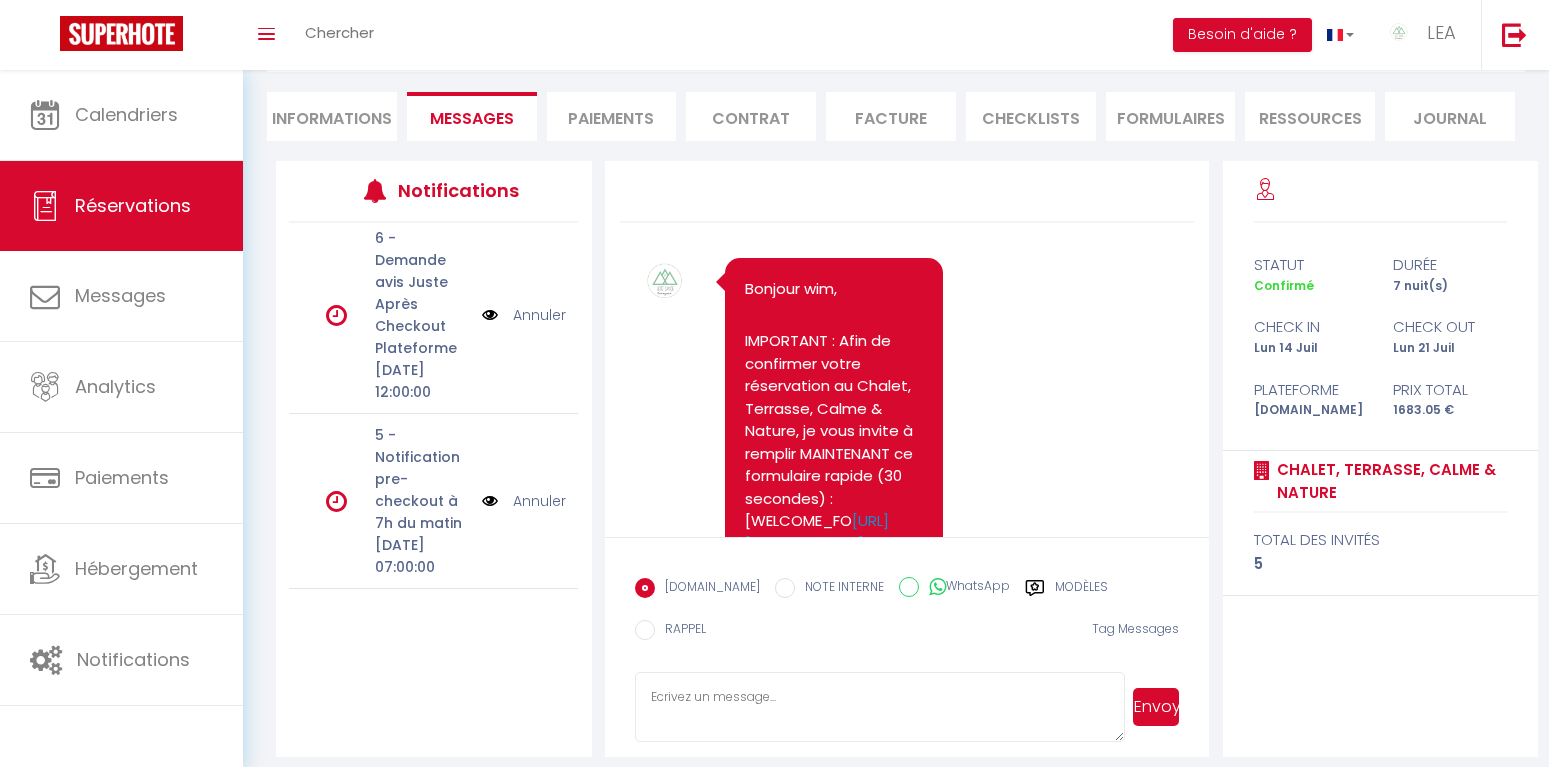 scroll, scrollTop: 0, scrollLeft: 0, axis: both 